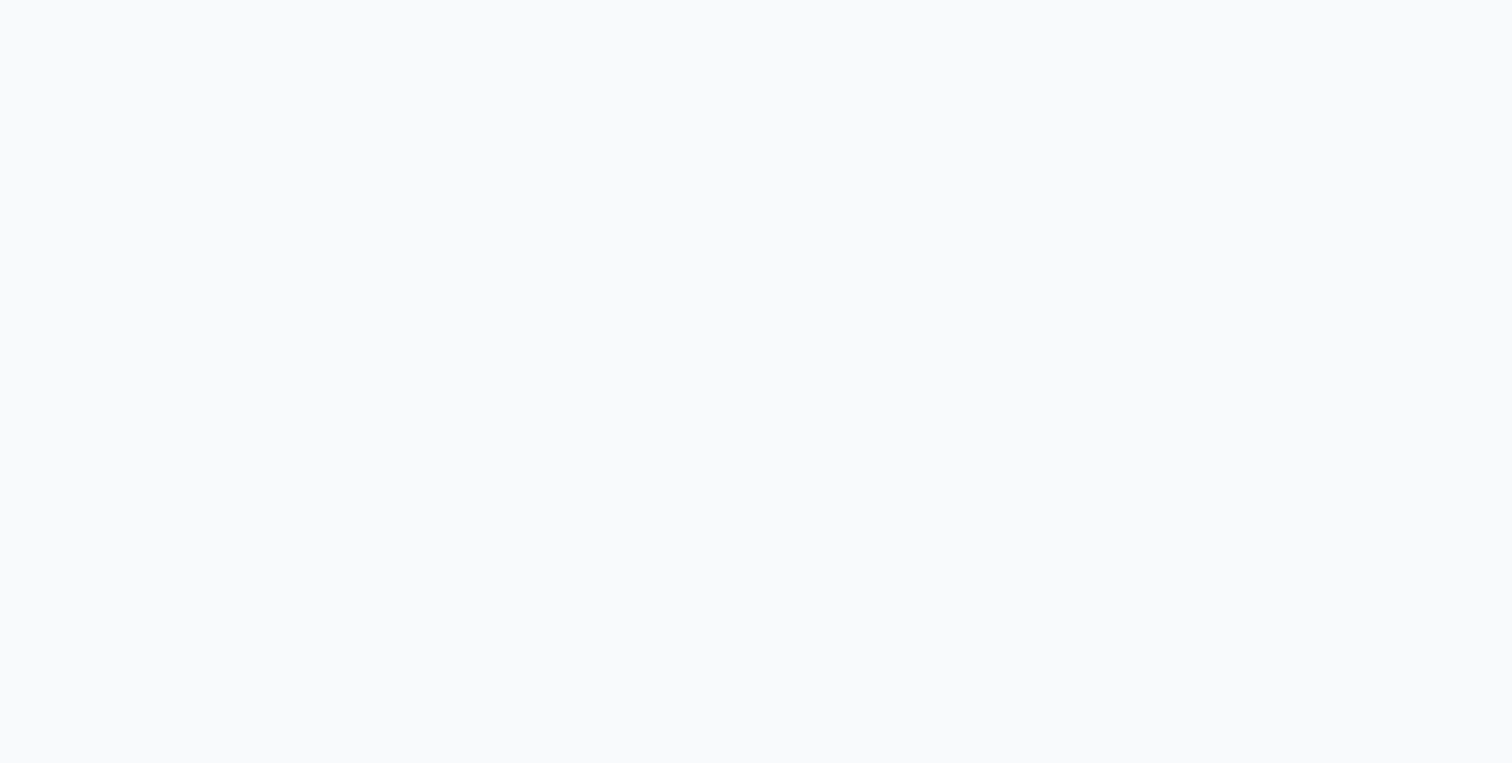 scroll, scrollTop: 0, scrollLeft: 0, axis: both 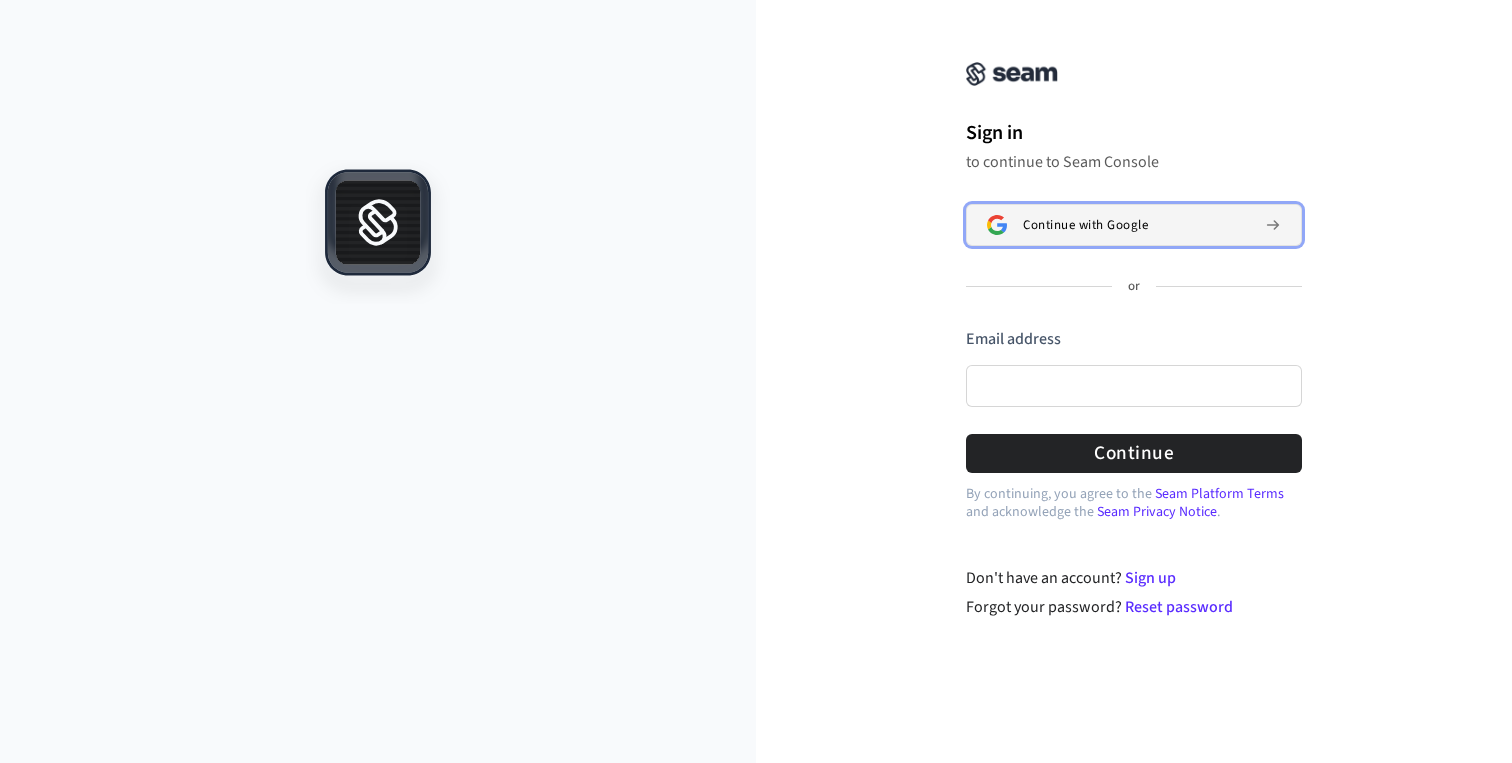 click on "Continue with Google" at bounding box center [1085, 225] 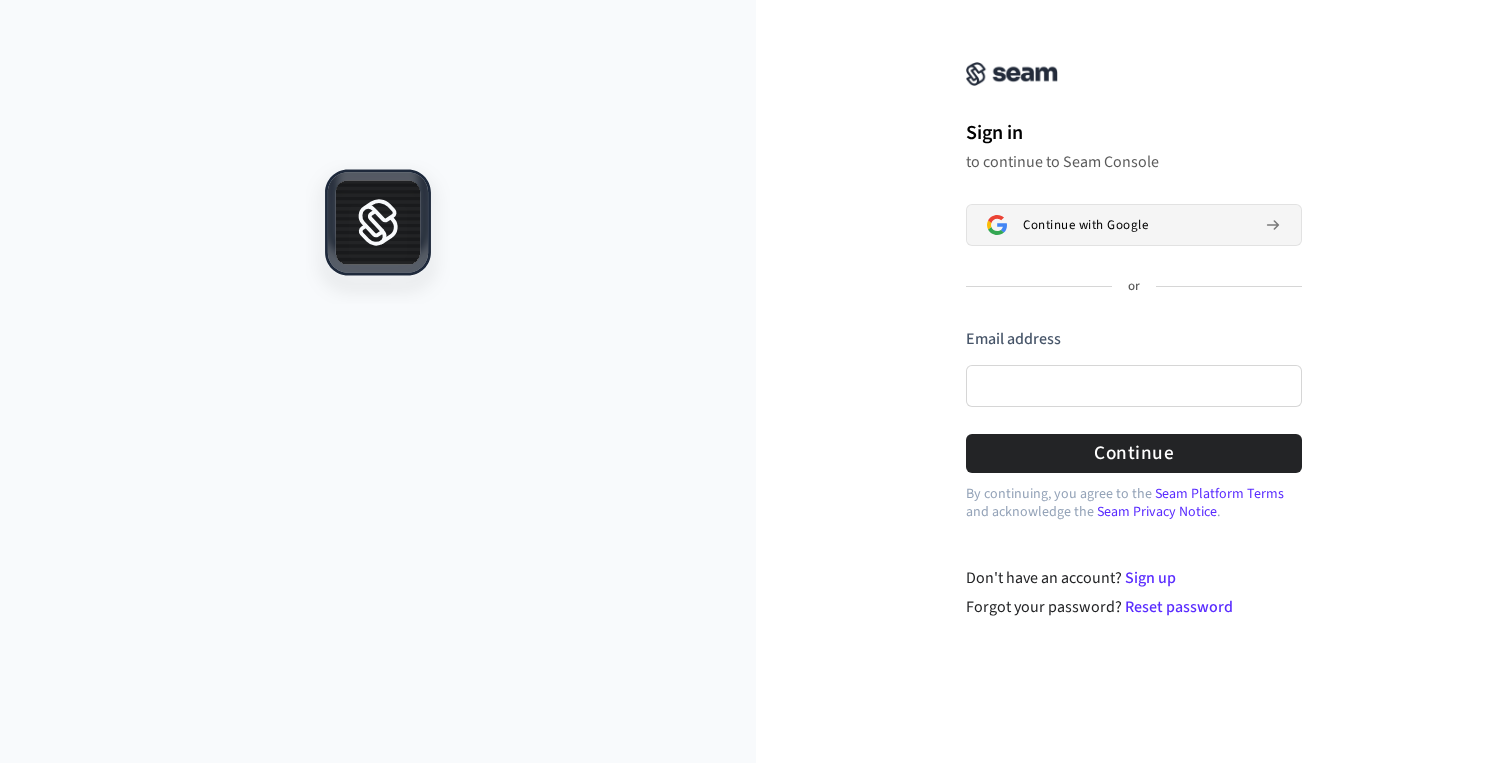 type 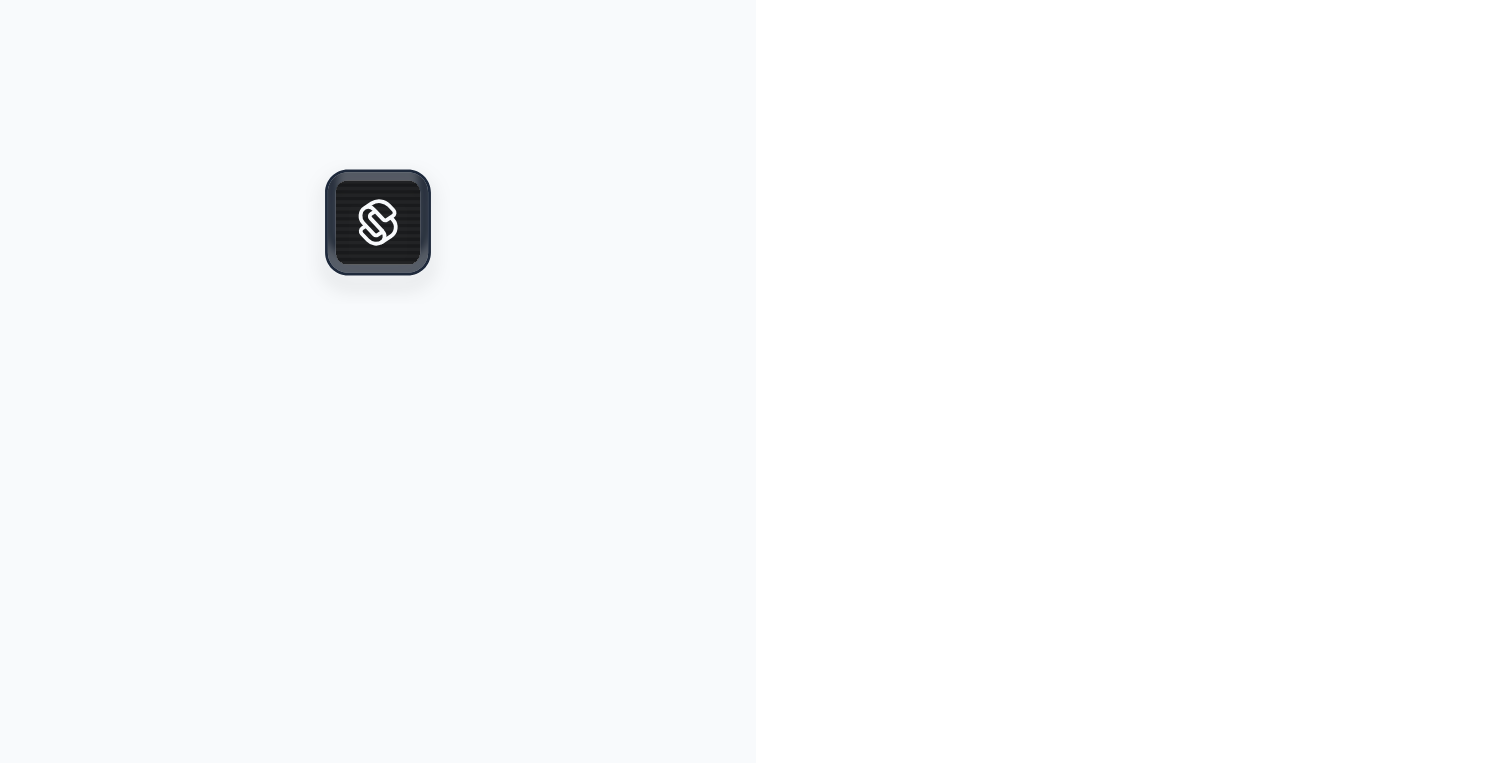 scroll, scrollTop: 0, scrollLeft: 0, axis: both 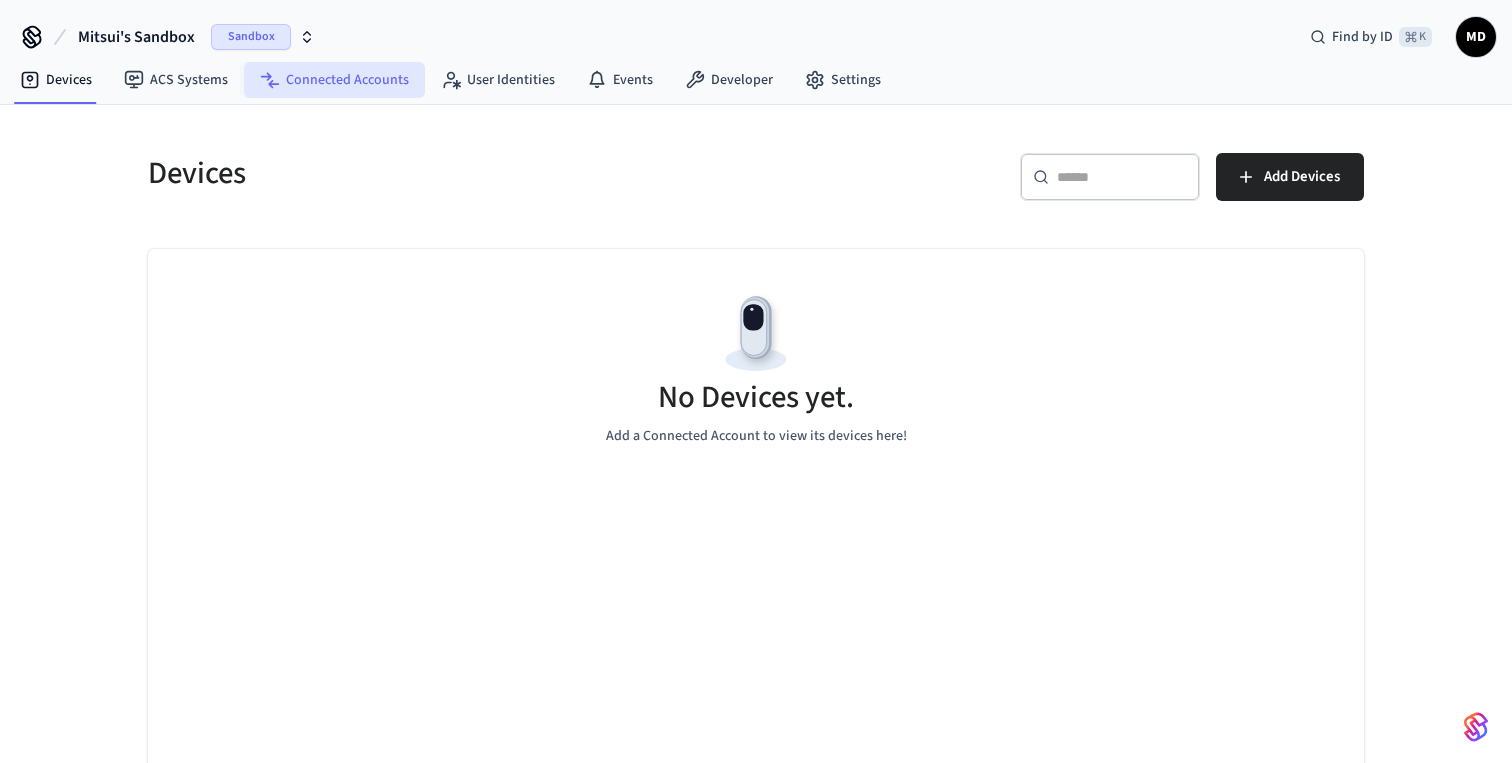 click on "Connected Accounts" at bounding box center [334, 80] 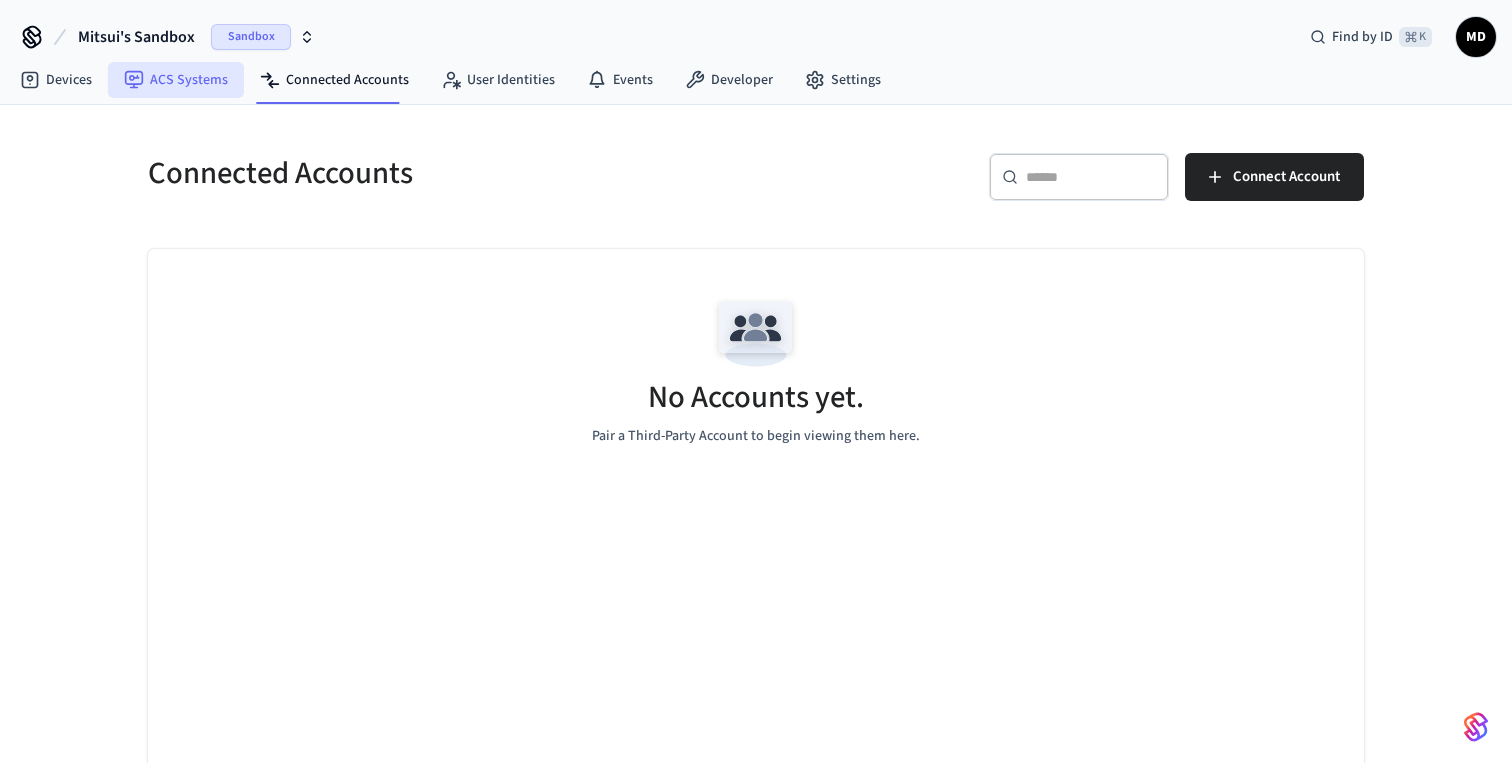 click on "ACS Systems" at bounding box center [176, 80] 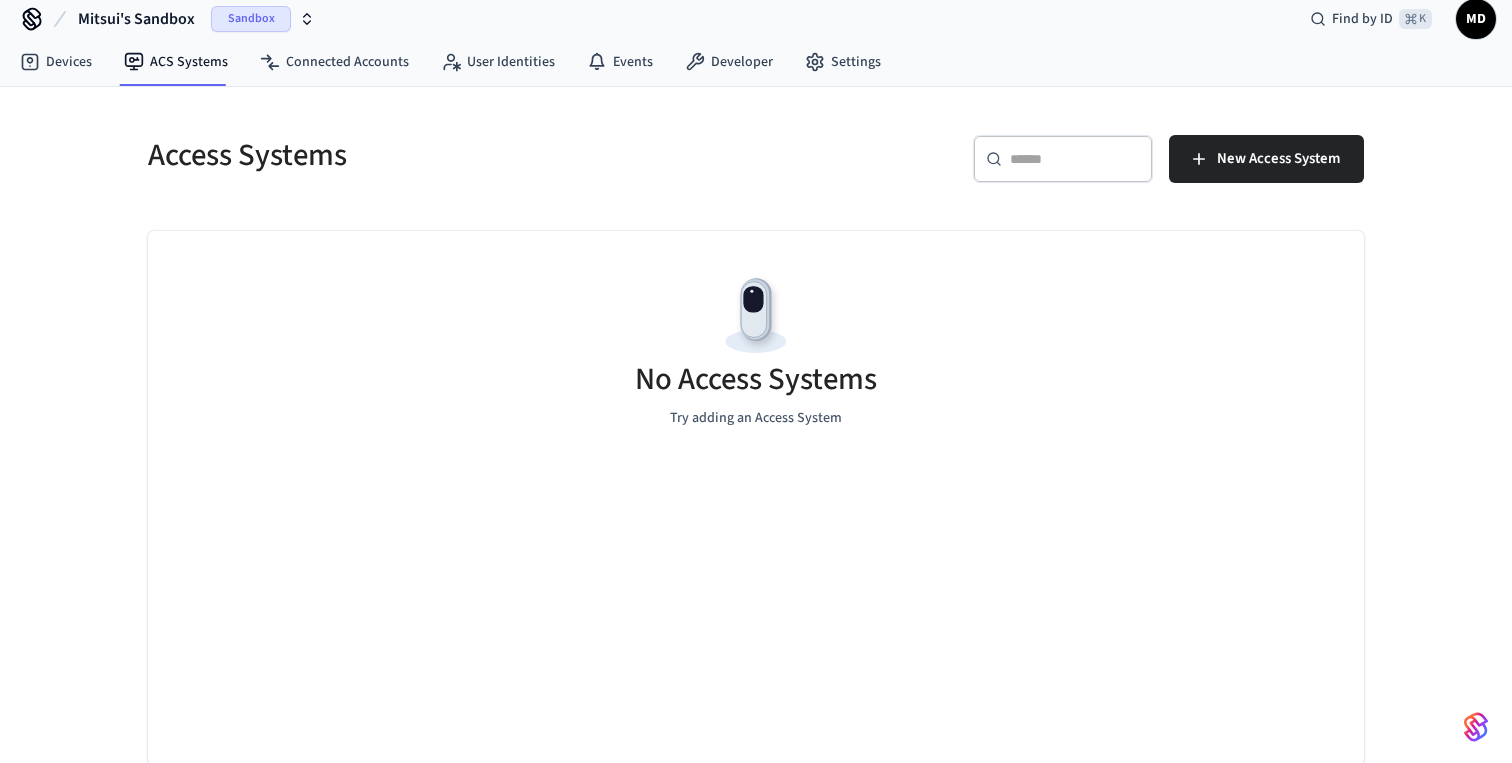 scroll, scrollTop: 0, scrollLeft: 0, axis: both 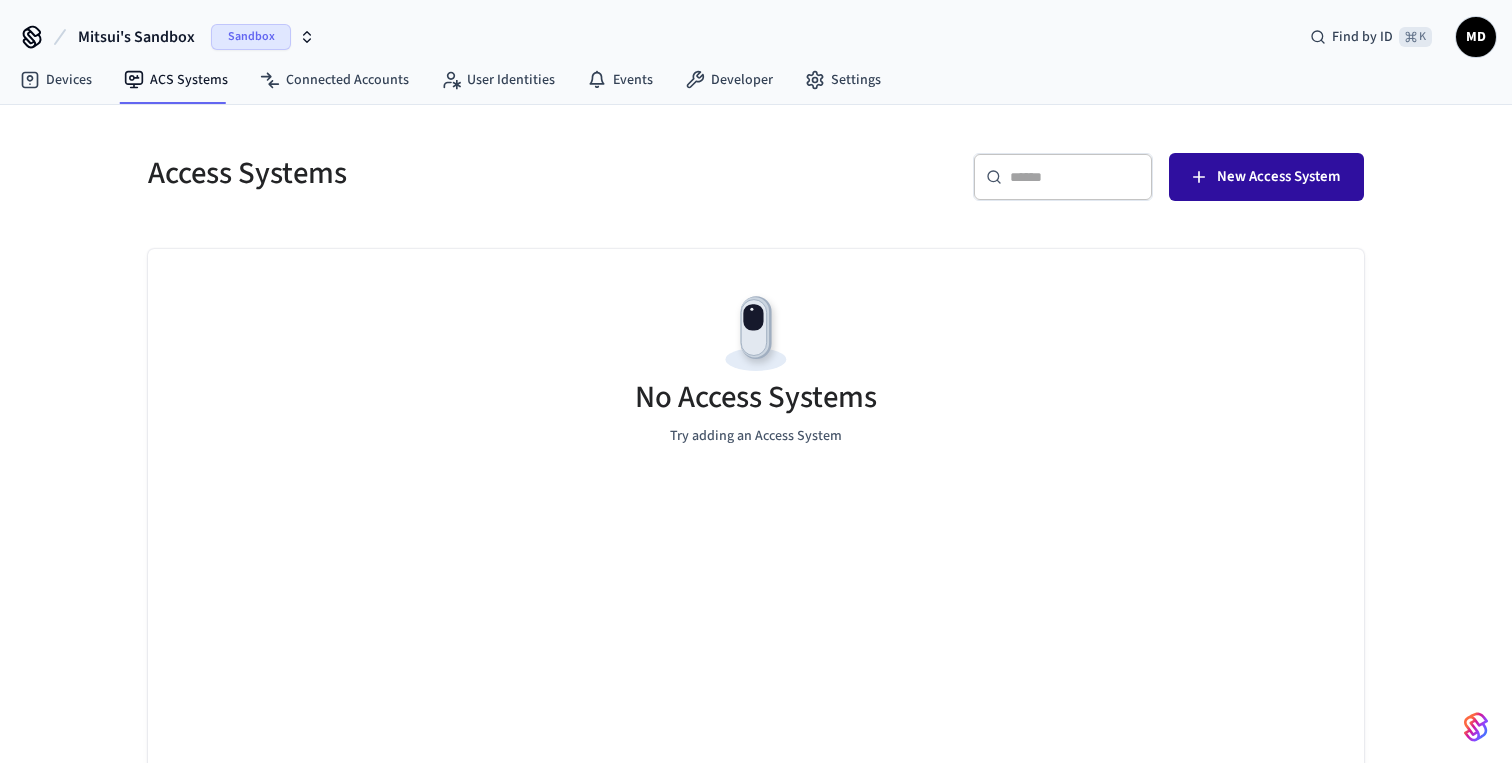 click on "New Access System" at bounding box center [1266, 177] 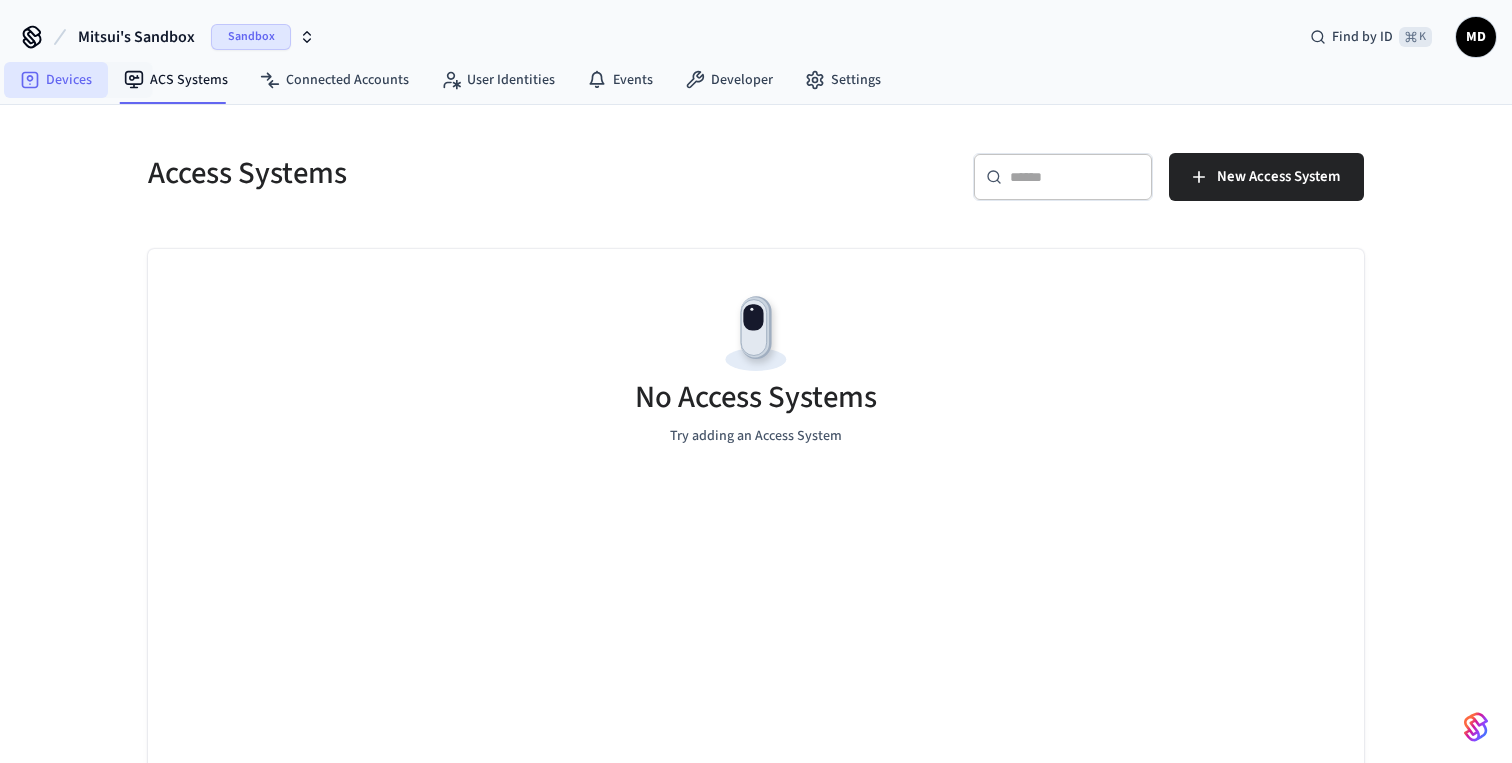 click on "Devices" at bounding box center (56, 80) 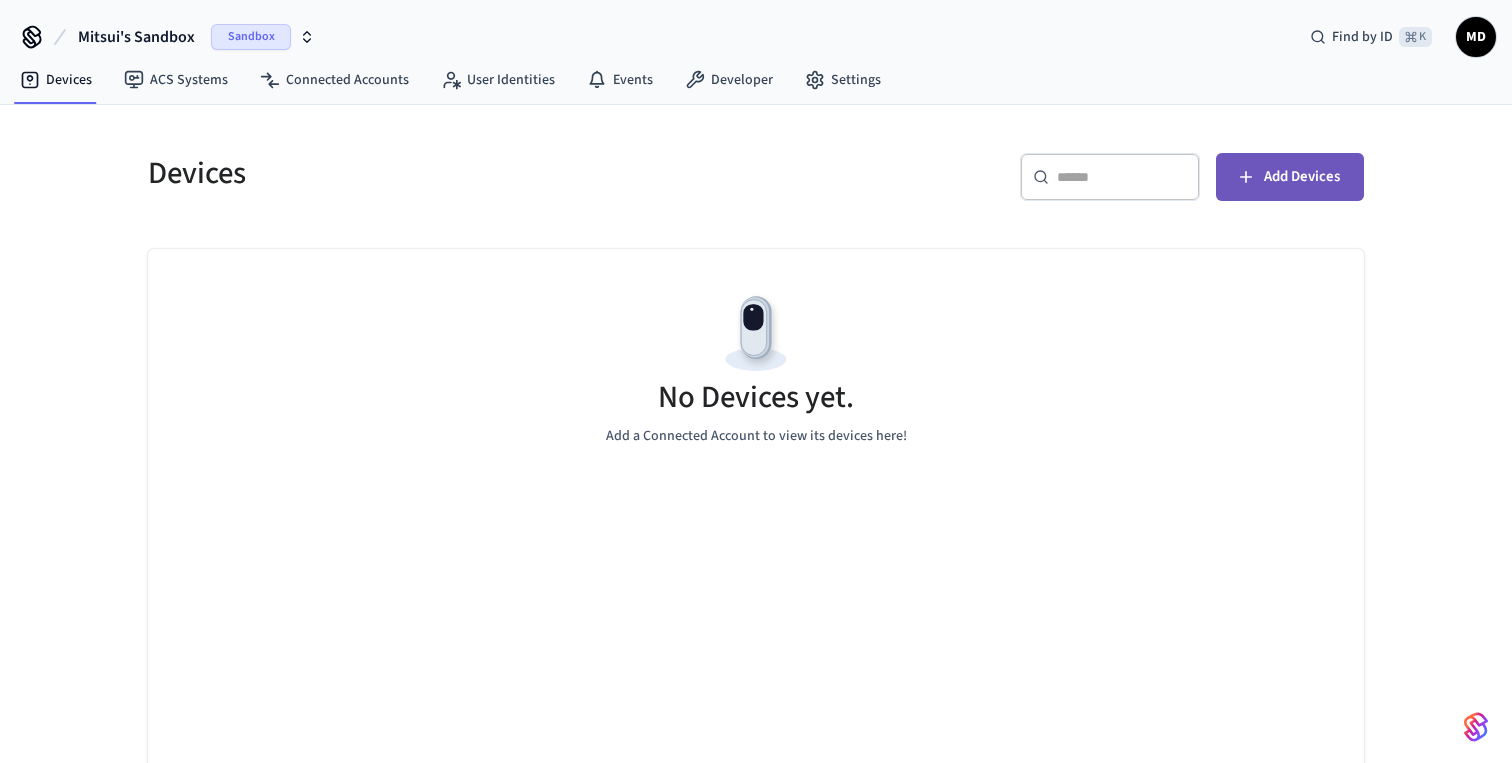 click on "Add Devices" at bounding box center (1302, 177) 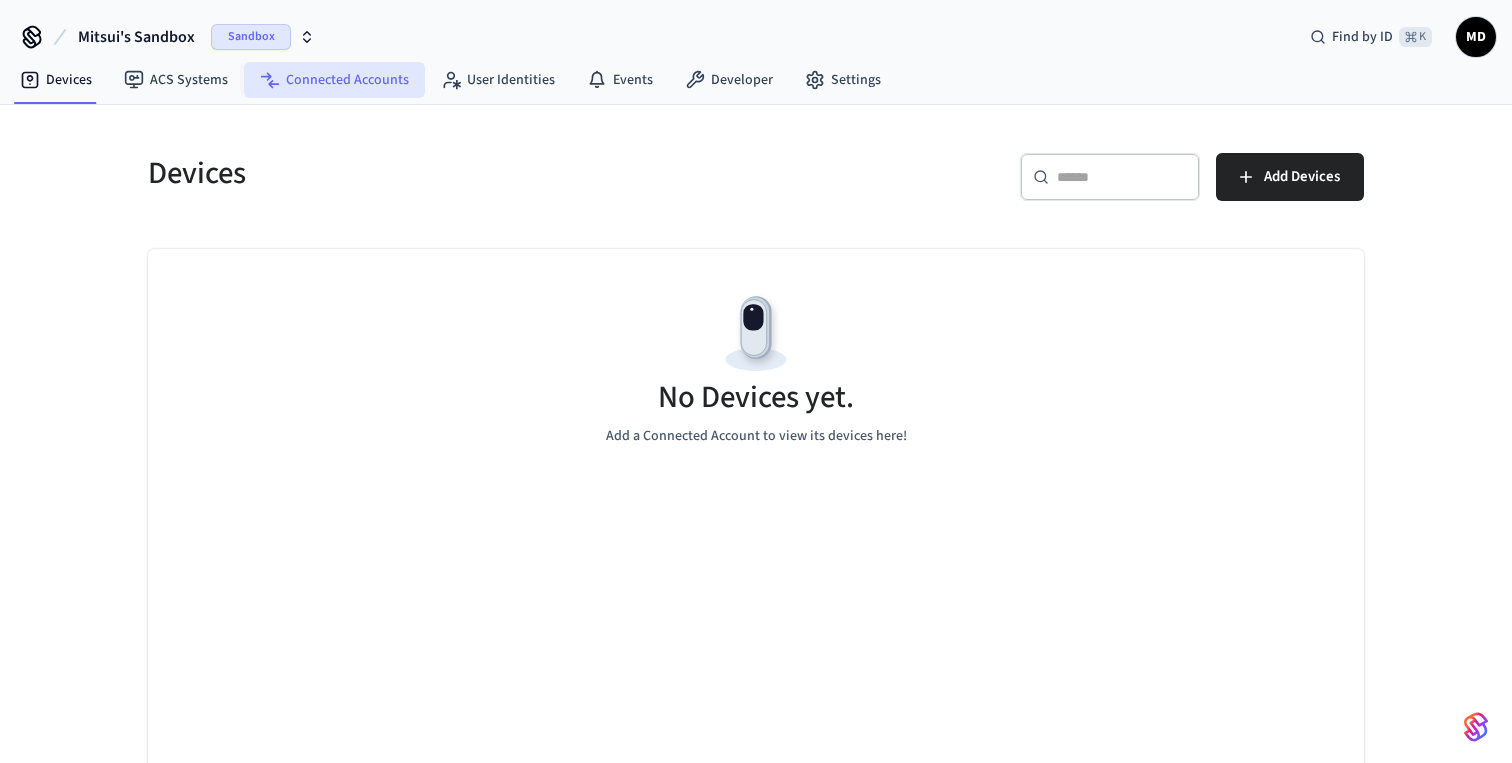click on "Connected Accounts" at bounding box center [334, 80] 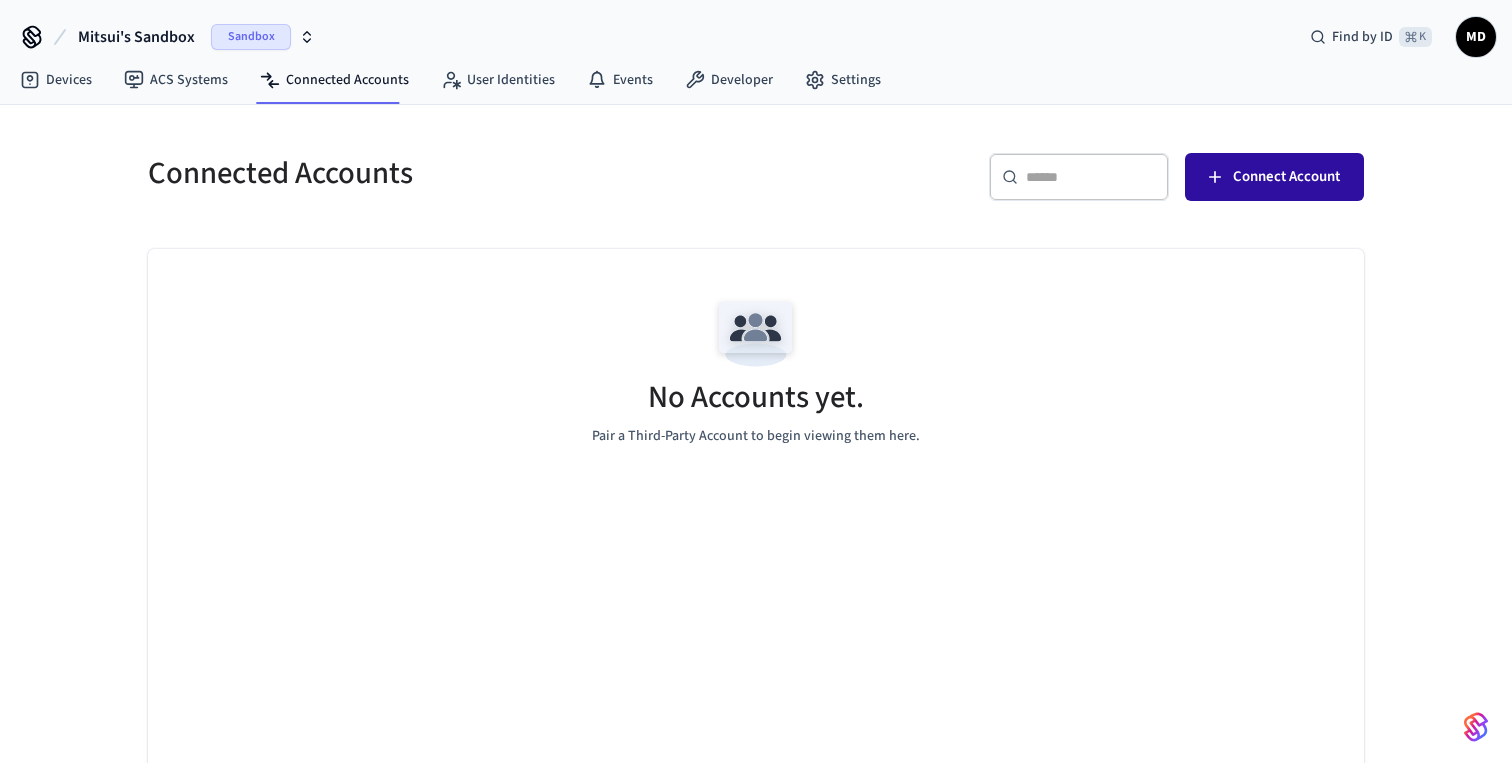click on "Connect Account" at bounding box center (1286, 177) 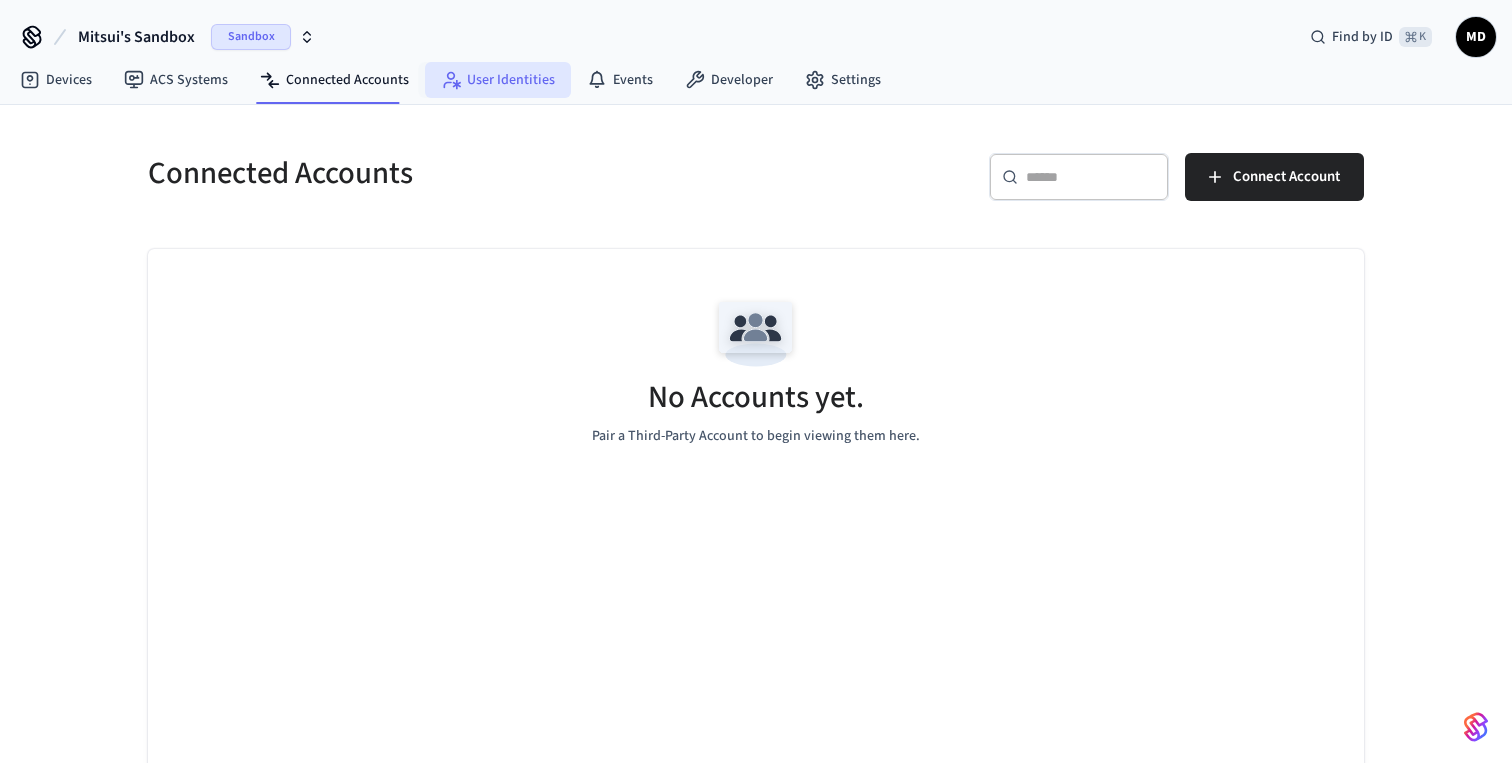 click on "User Identities" at bounding box center [498, 80] 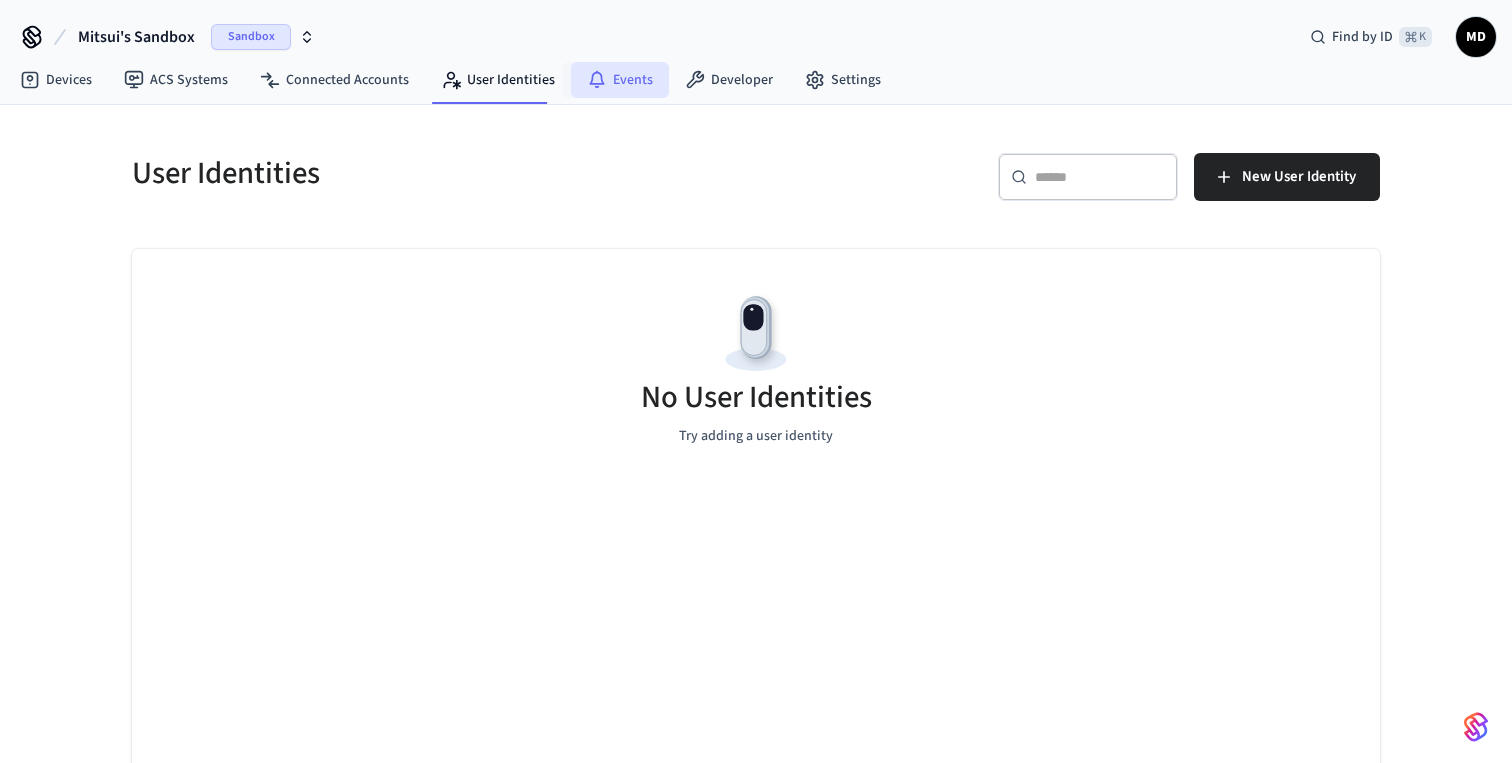 click on "Events" at bounding box center (620, 80) 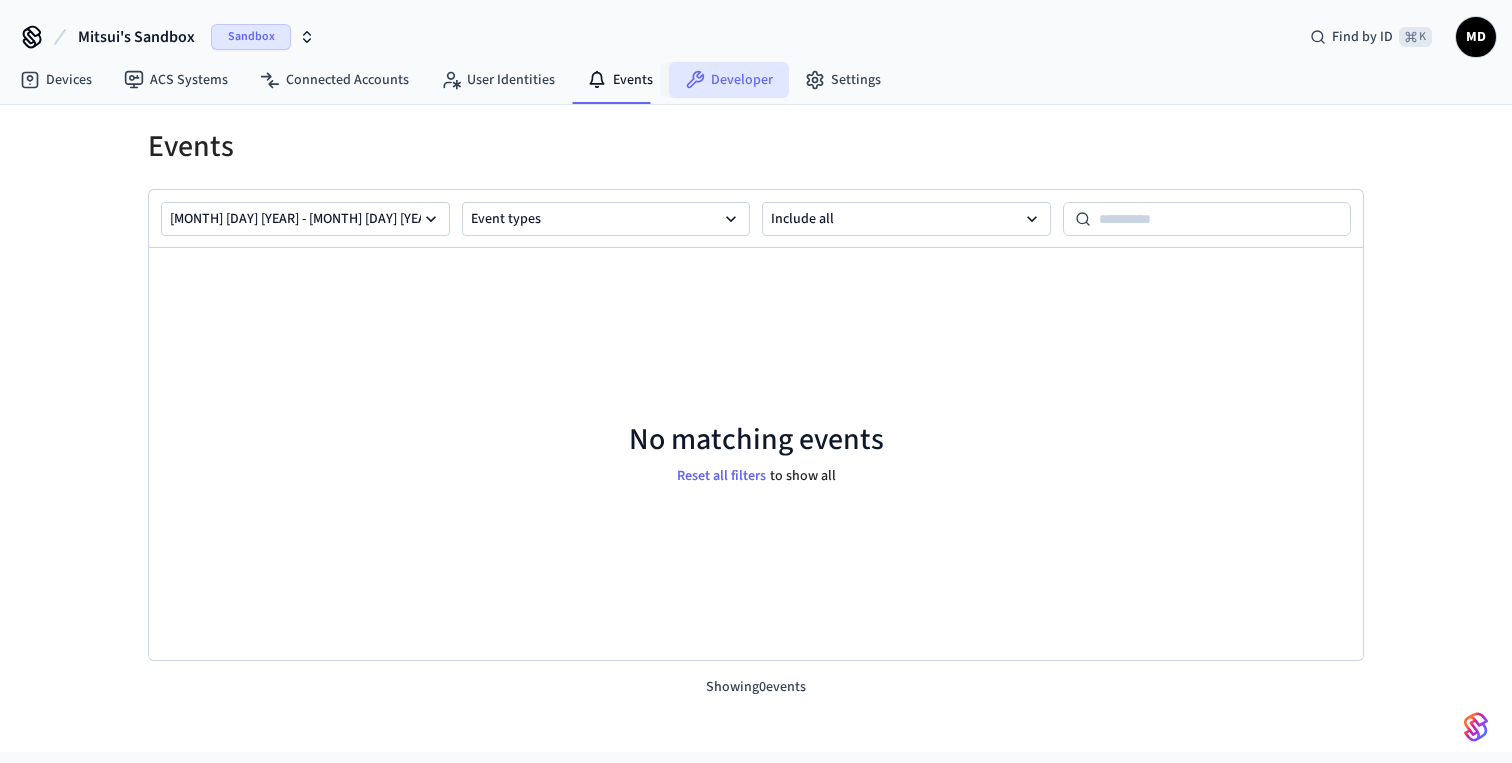 click 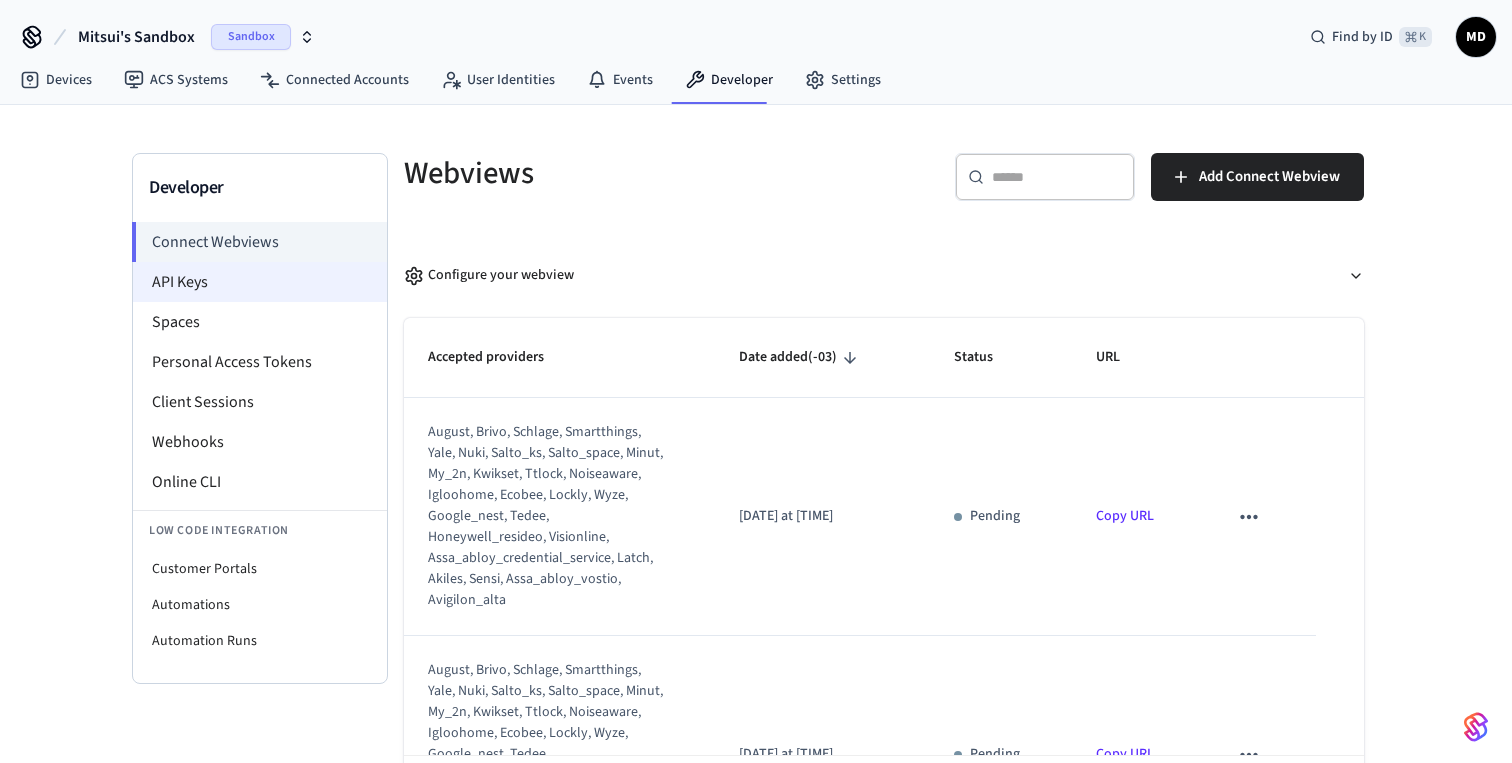 click on "API Keys" at bounding box center (260, 282) 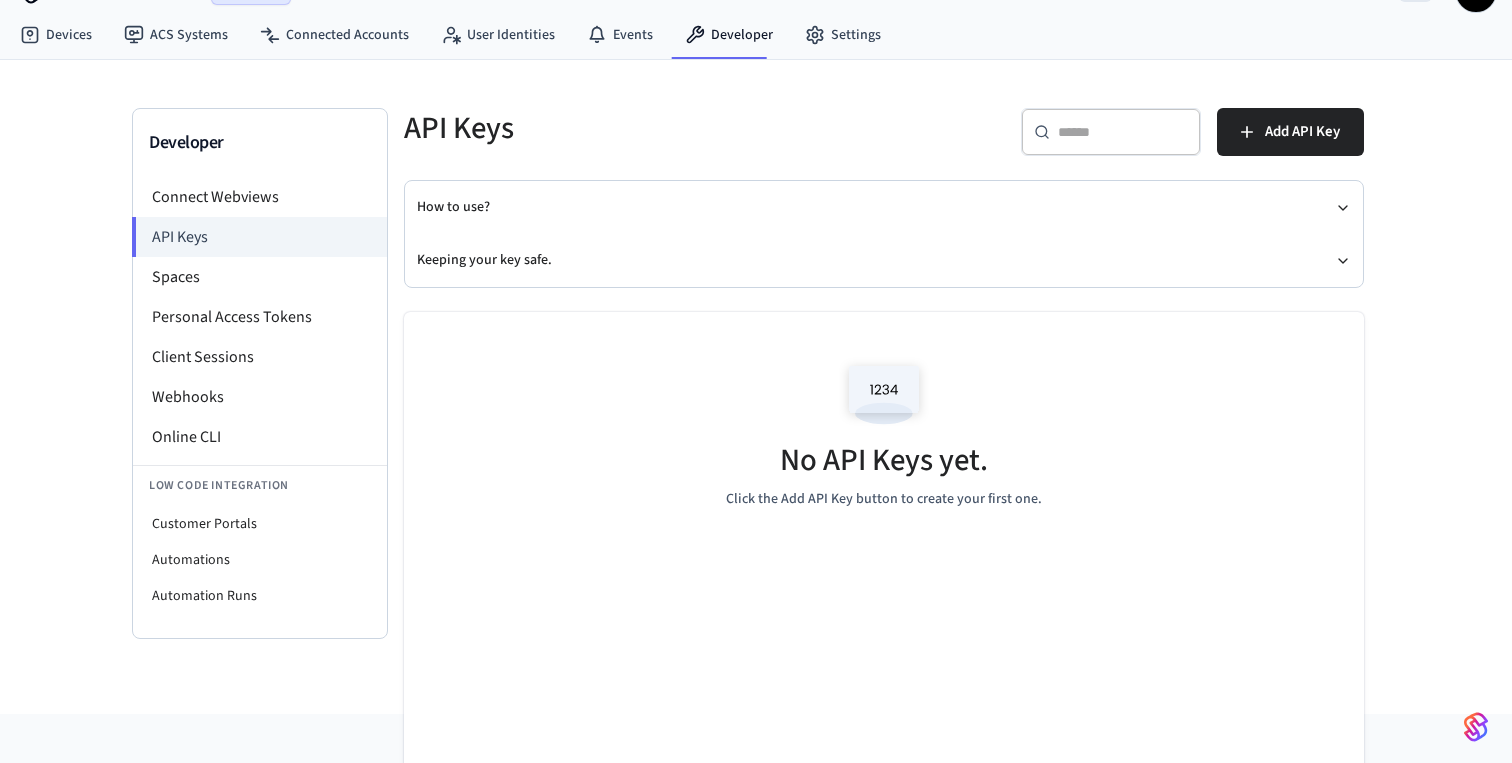 scroll, scrollTop: 47, scrollLeft: 0, axis: vertical 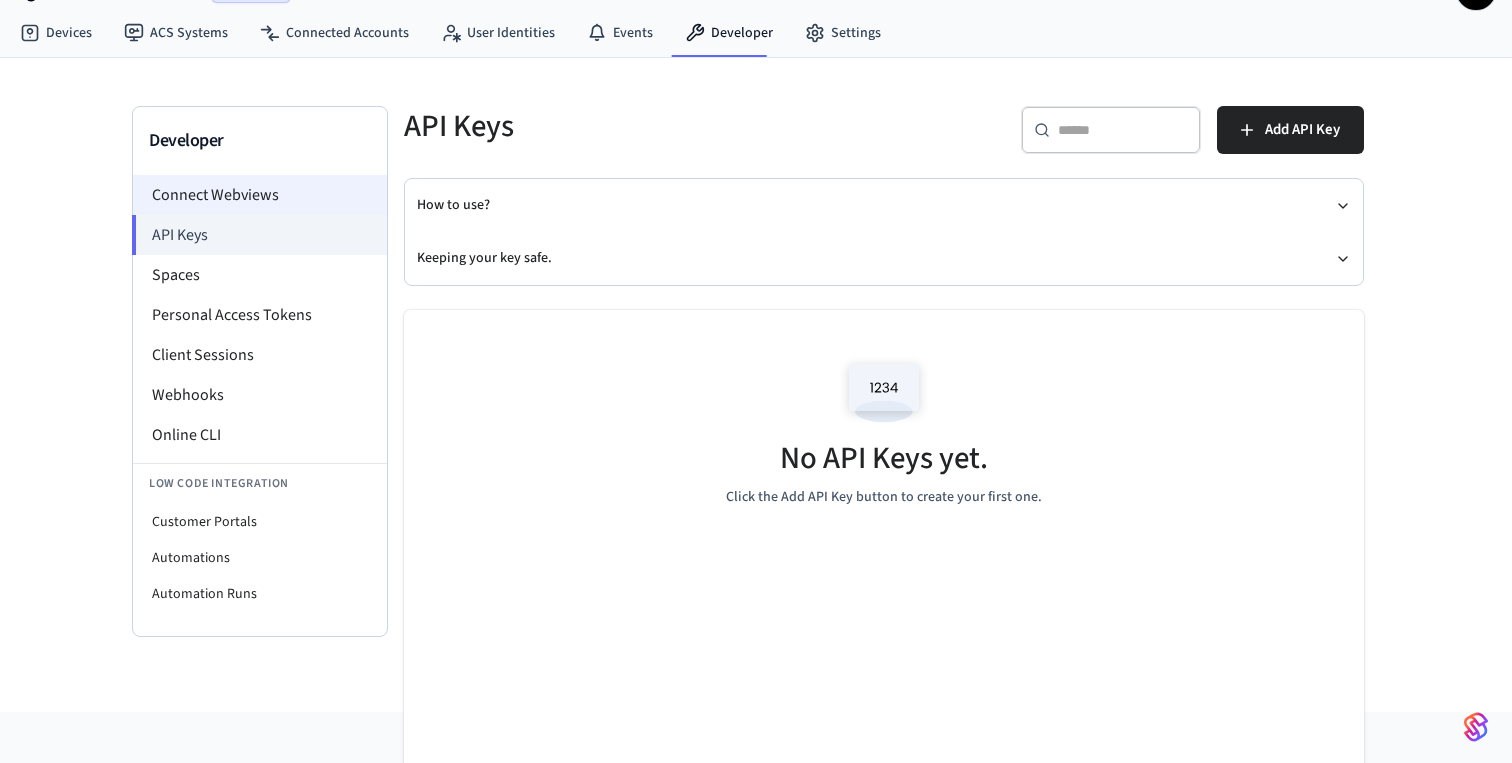 click on "Connect Webviews" at bounding box center (260, 195) 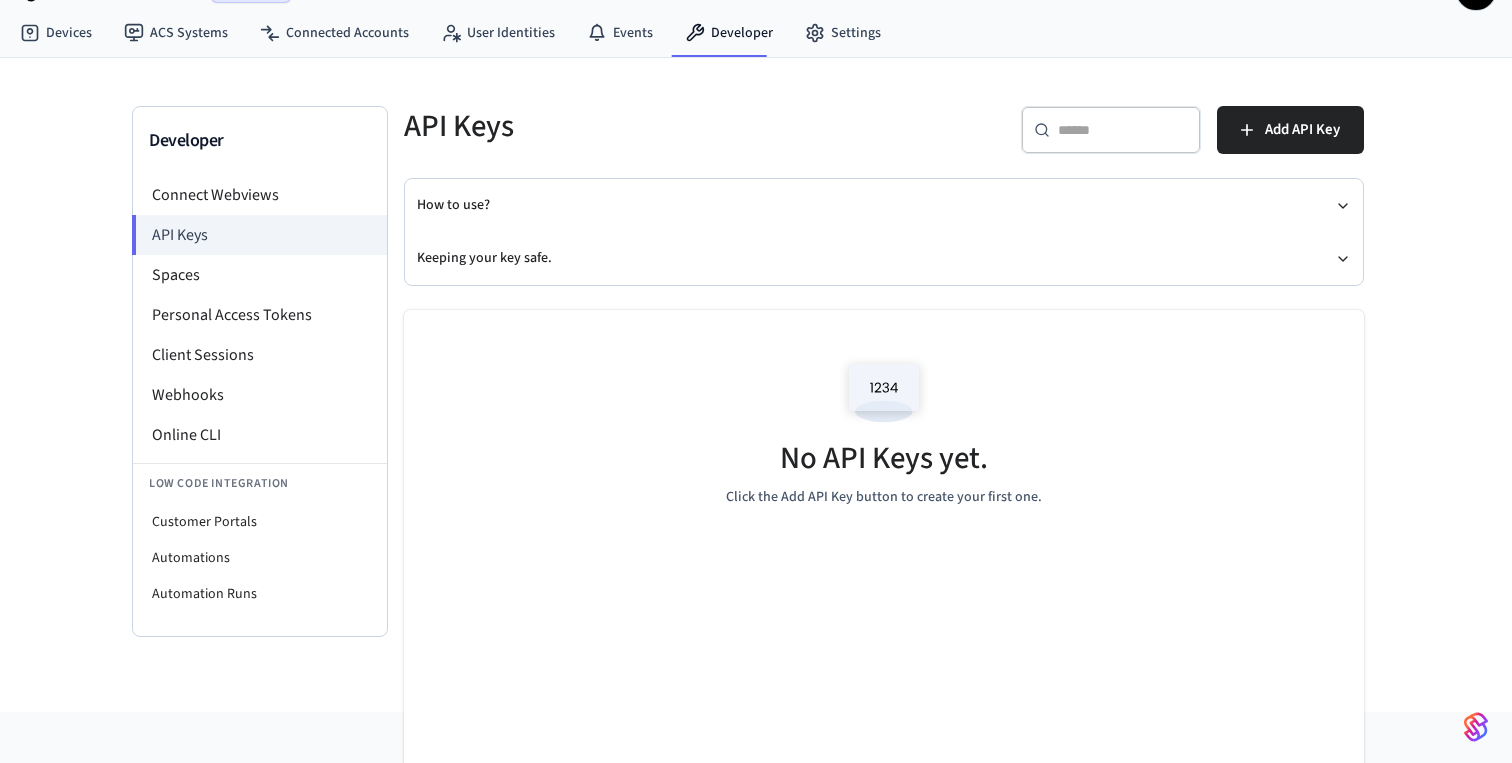 scroll, scrollTop: 0, scrollLeft: 0, axis: both 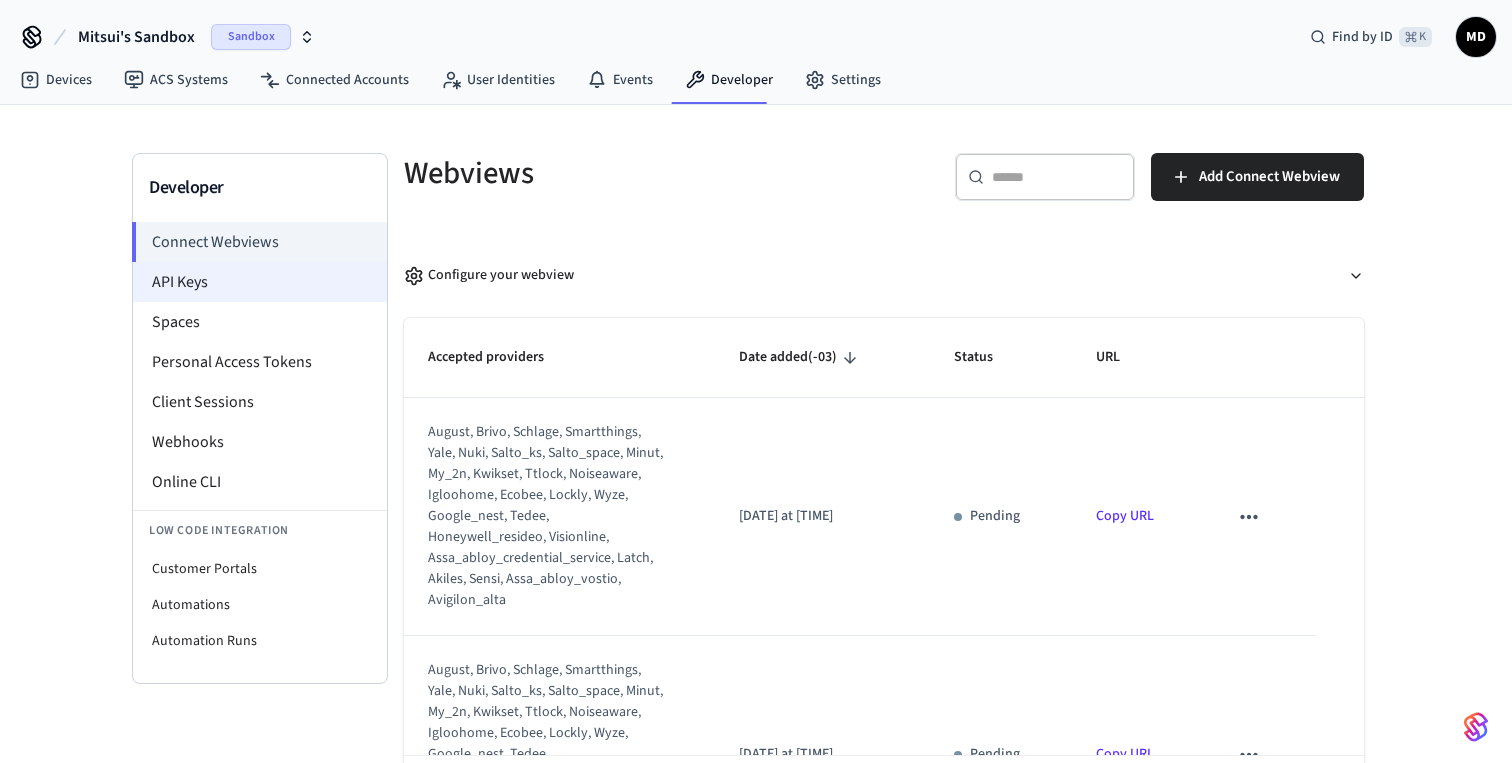 click on "API Keys" at bounding box center (260, 282) 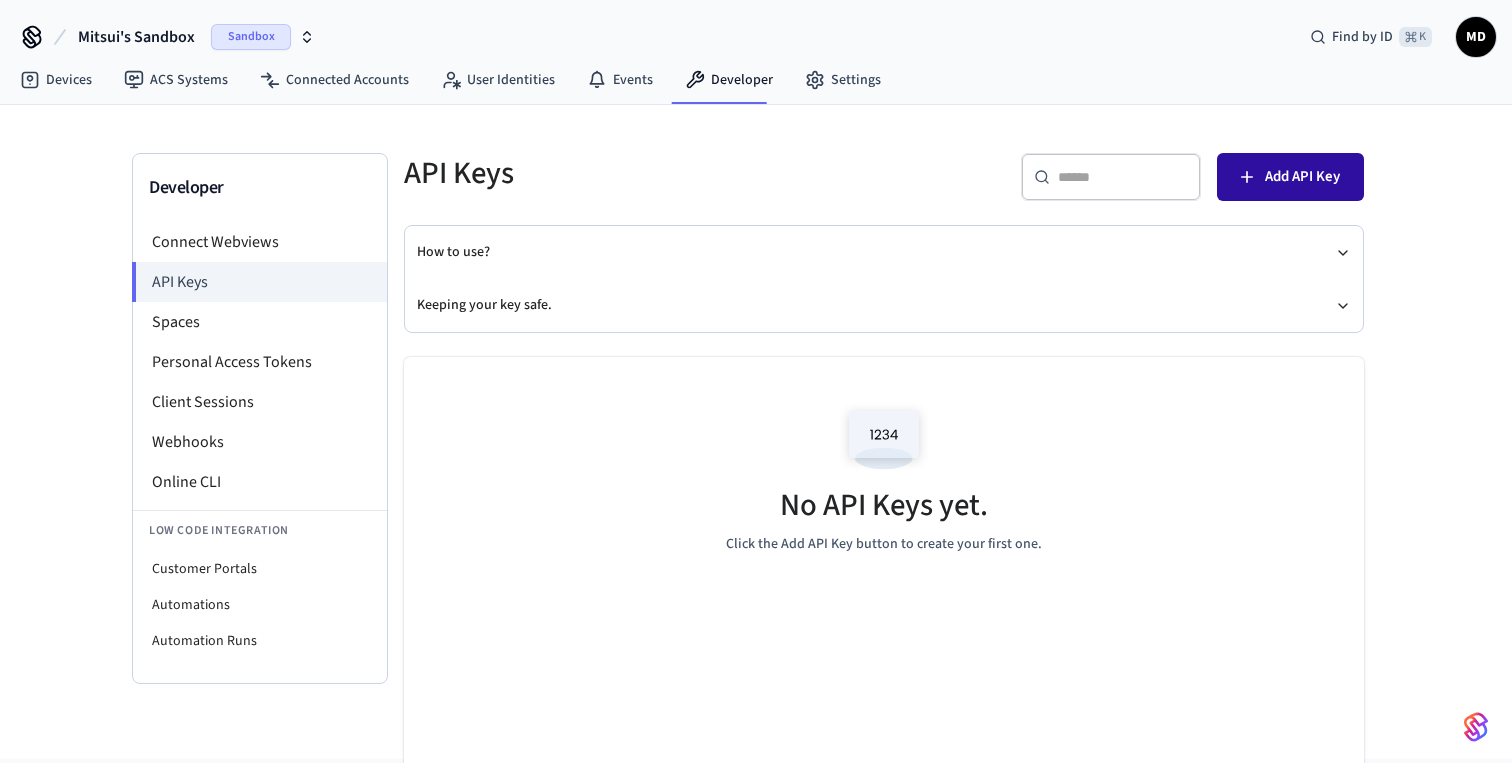 click on "Add API Key" at bounding box center (1290, 177) 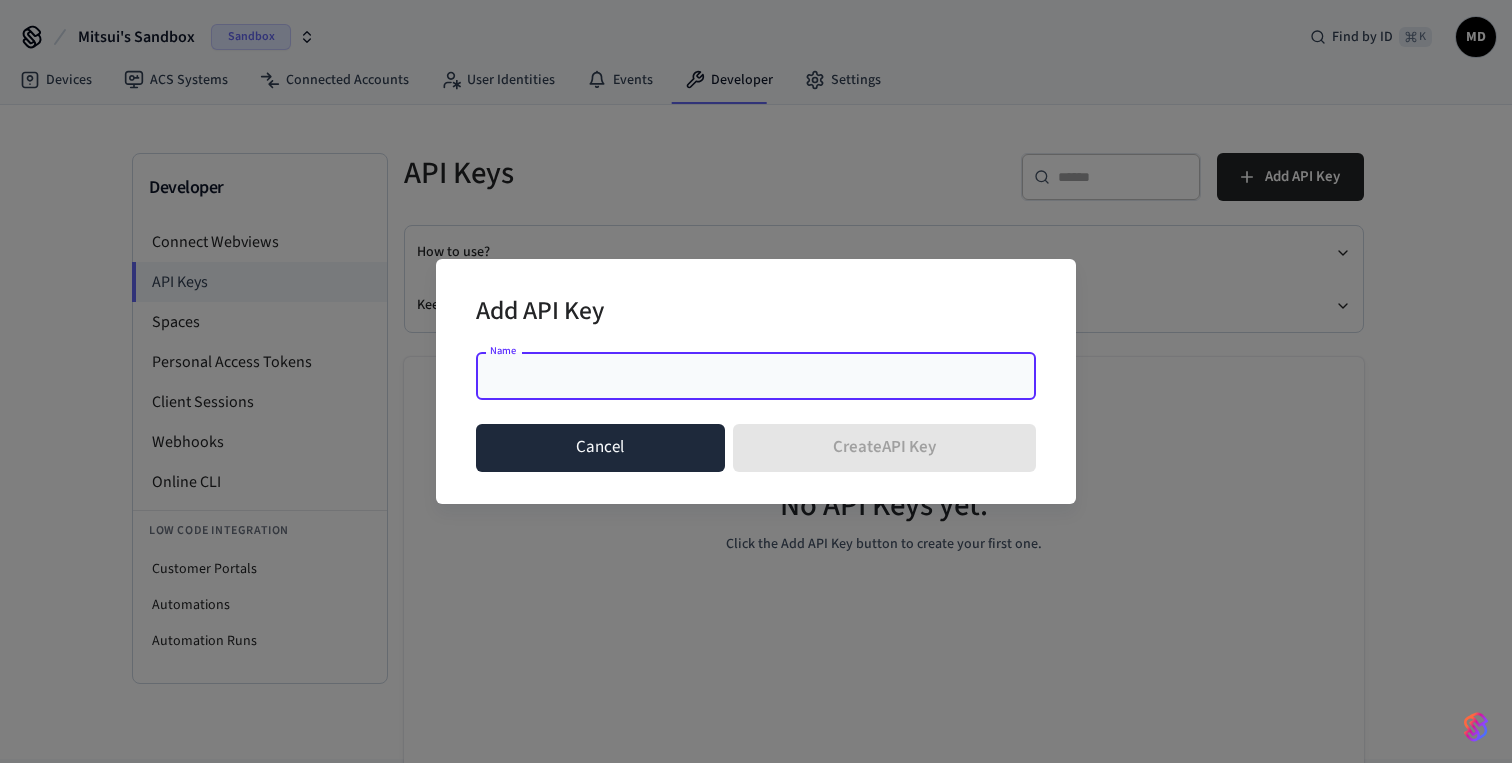 click on "Cancel Create  API Key" at bounding box center (756, 448) 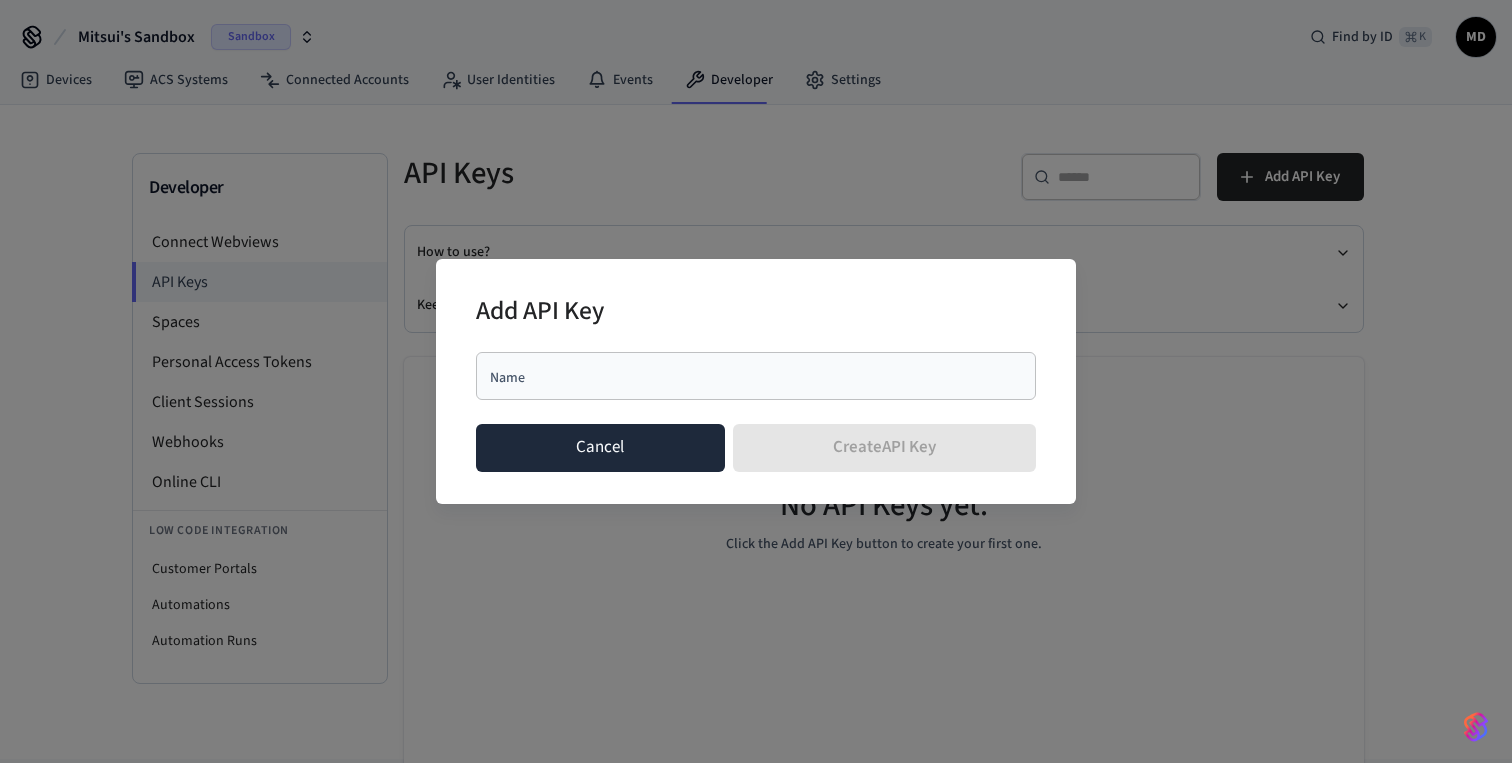 click on "Cancel" at bounding box center [600, 448] 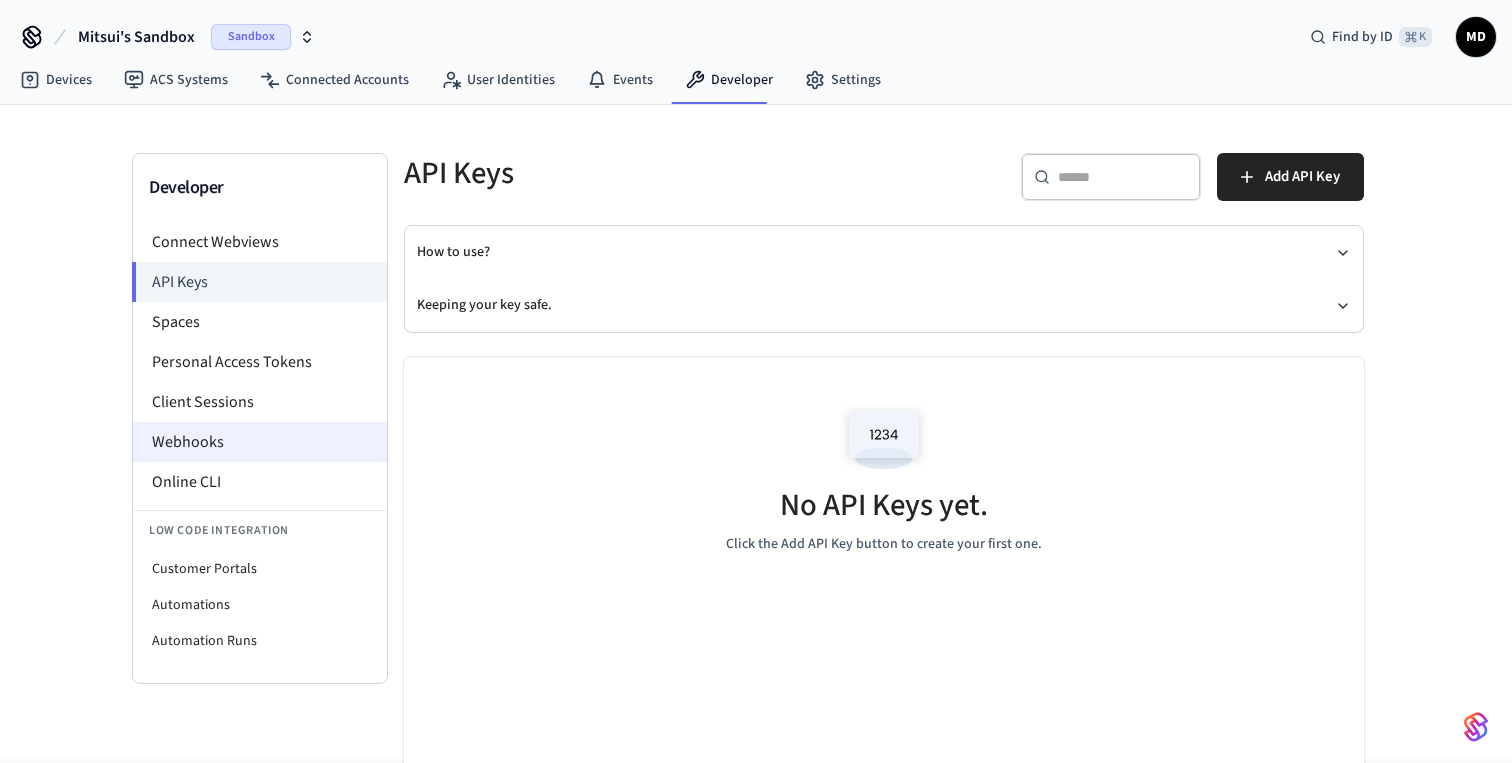 click on "Webhooks" at bounding box center [260, 442] 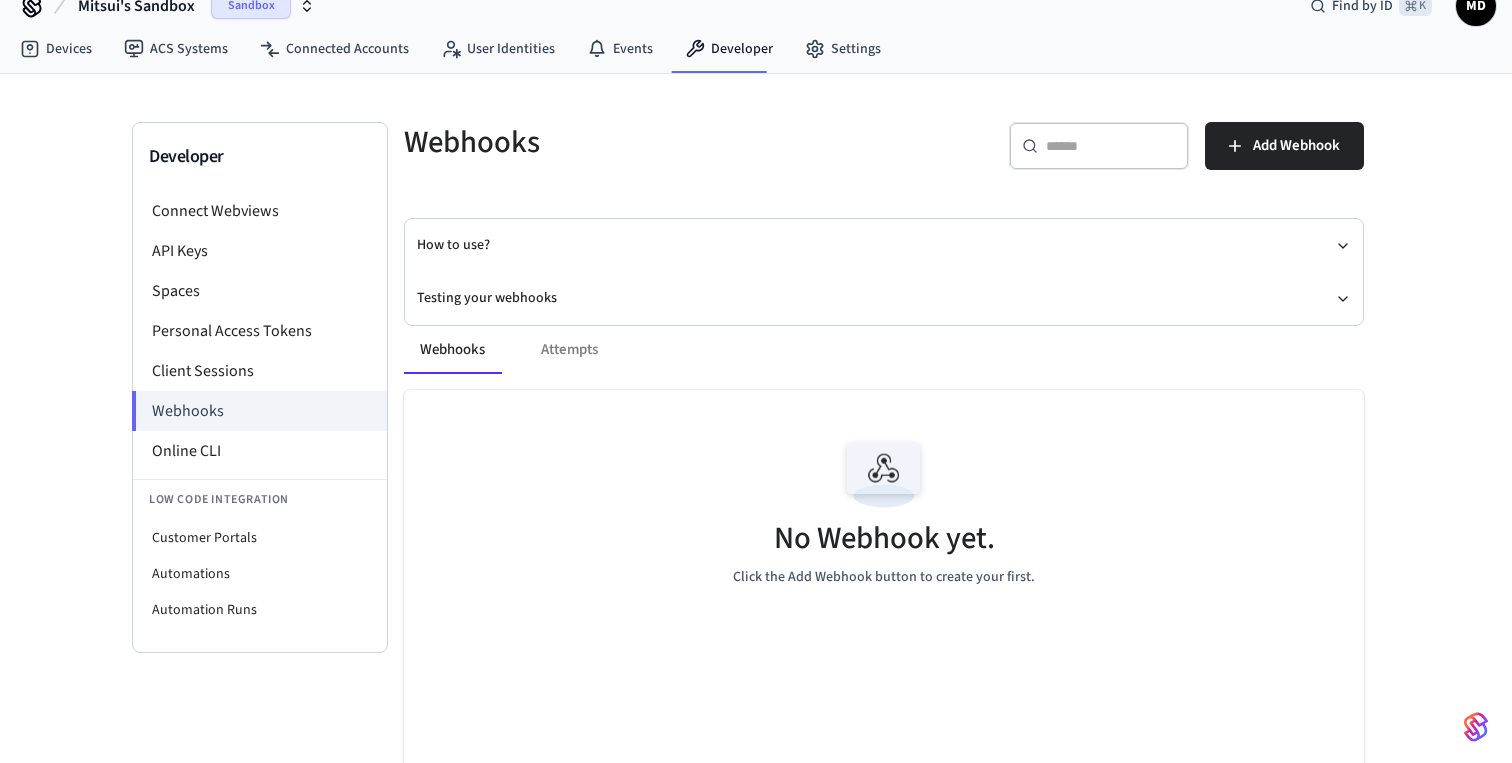 scroll, scrollTop: 0, scrollLeft: 0, axis: both 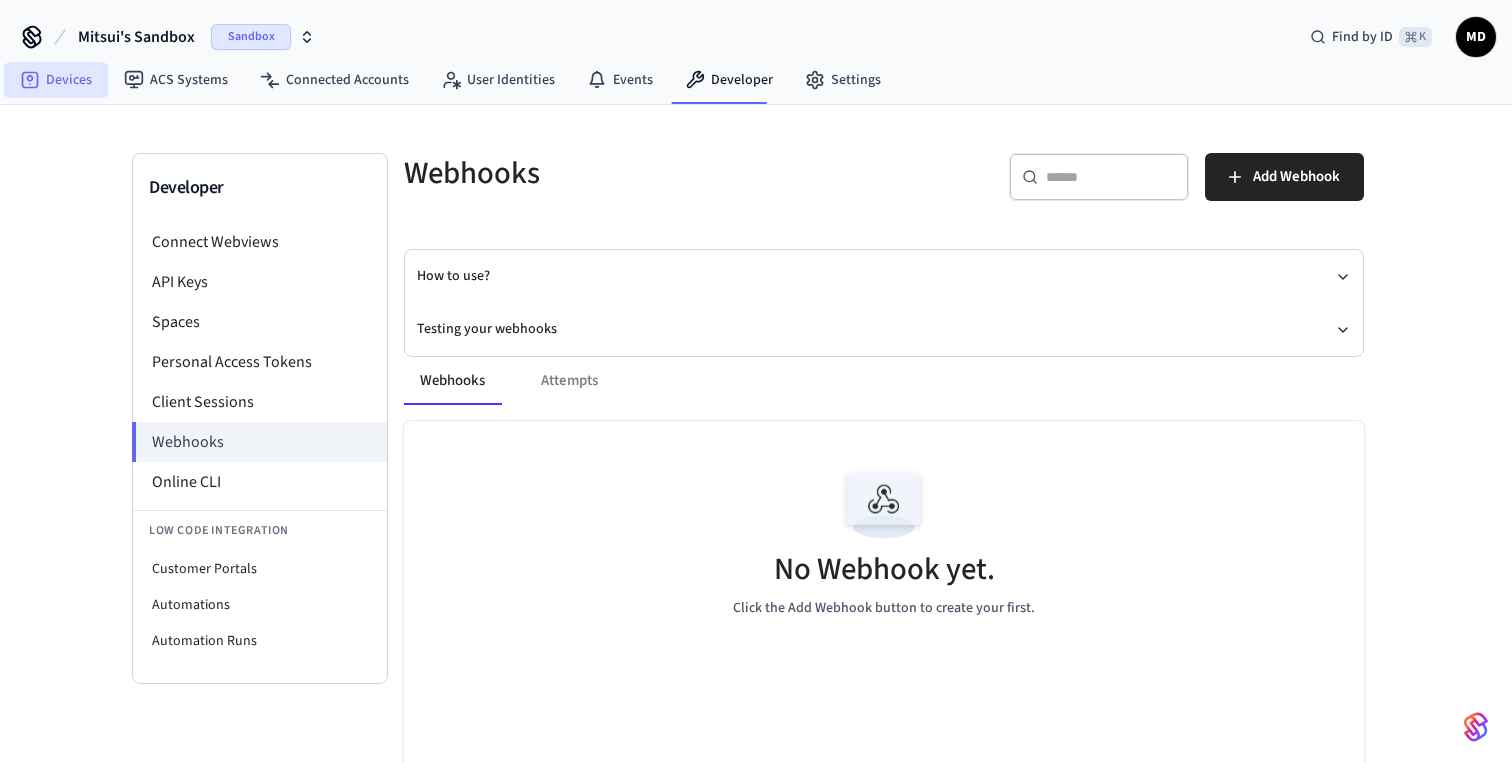 click on "Devices" at bounding box center [56, 80] 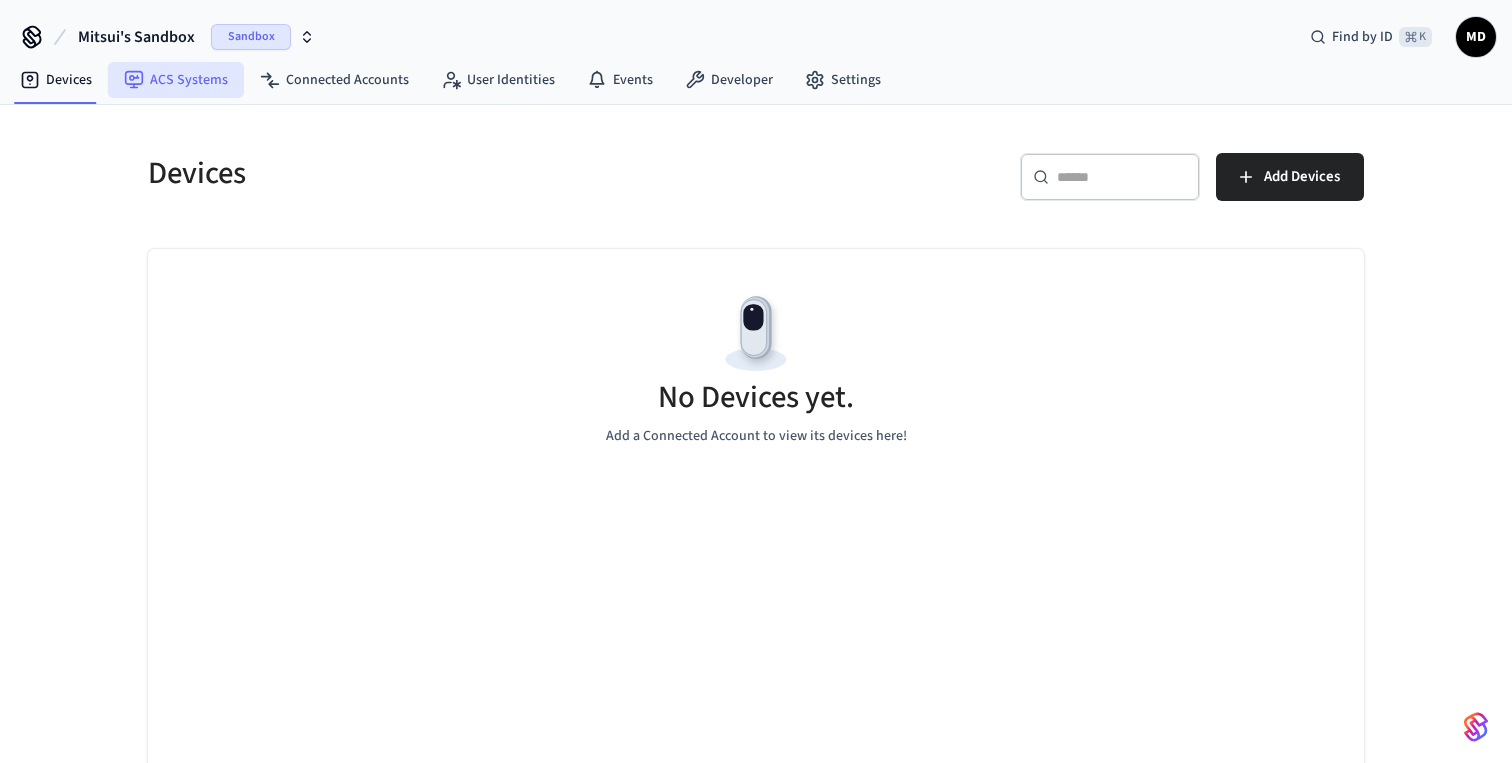 click on "ACS Systems" at bounding box center (176, 80) 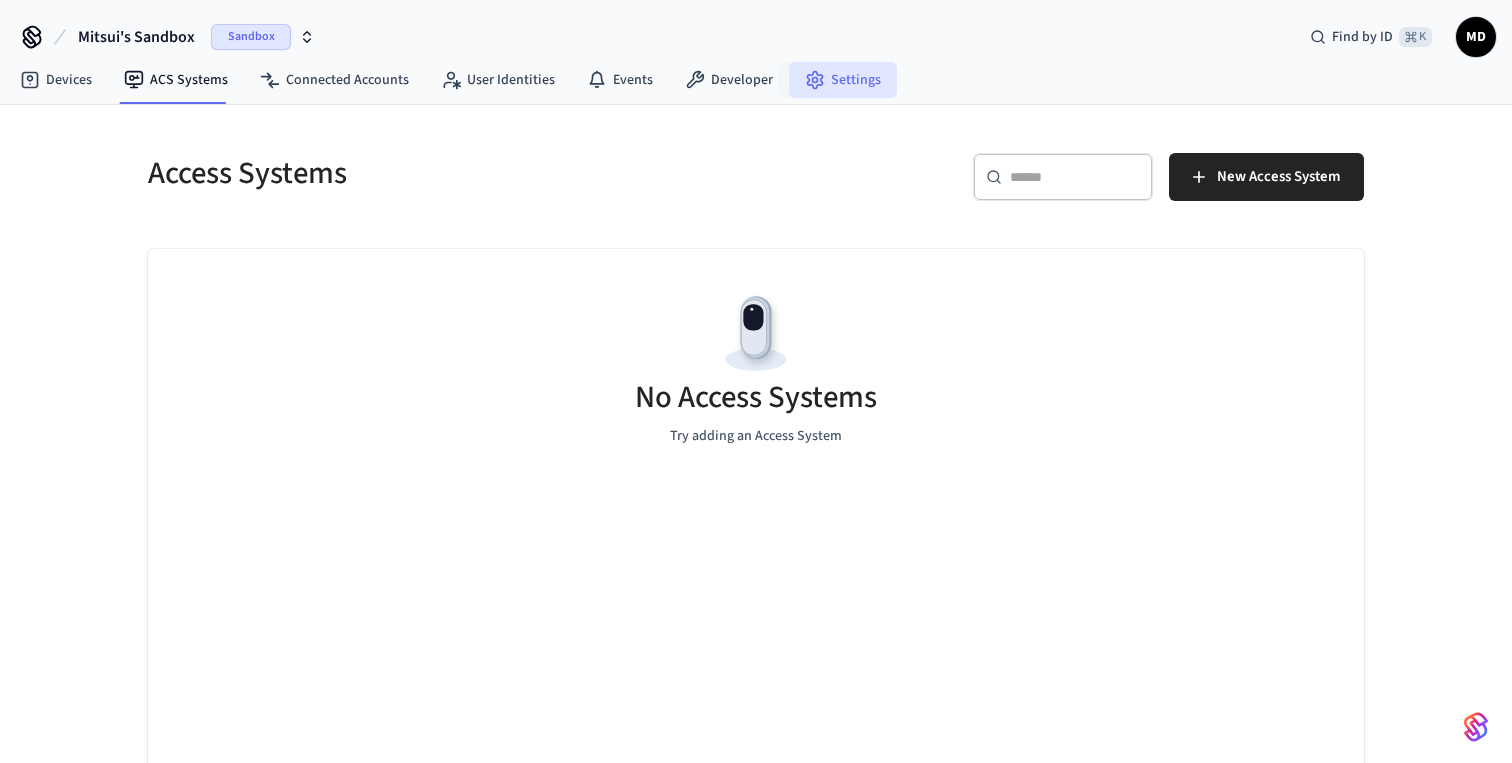 click on "Settings" at bounding box center (843, 80) 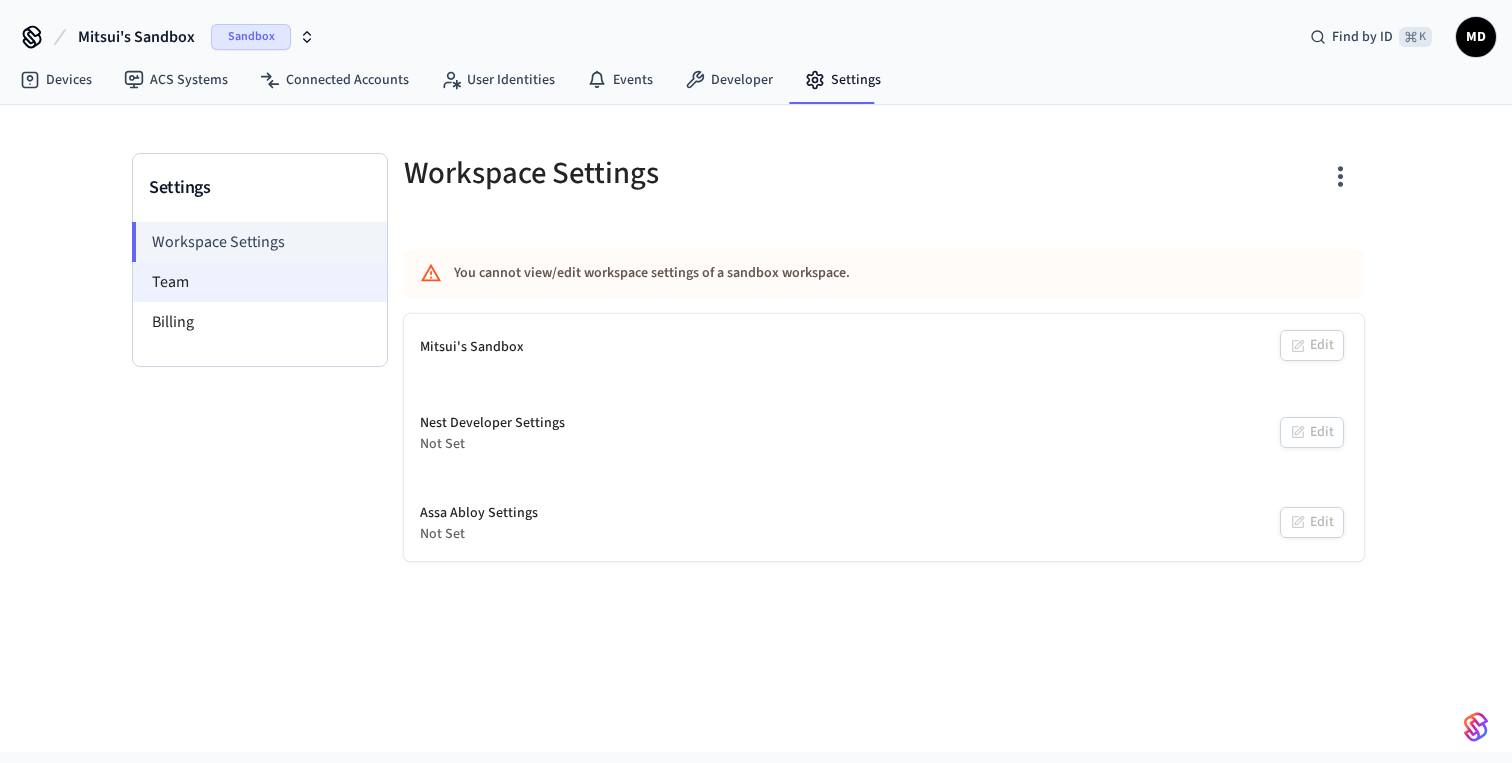 click on "Team" at bounding box center [260, 282] 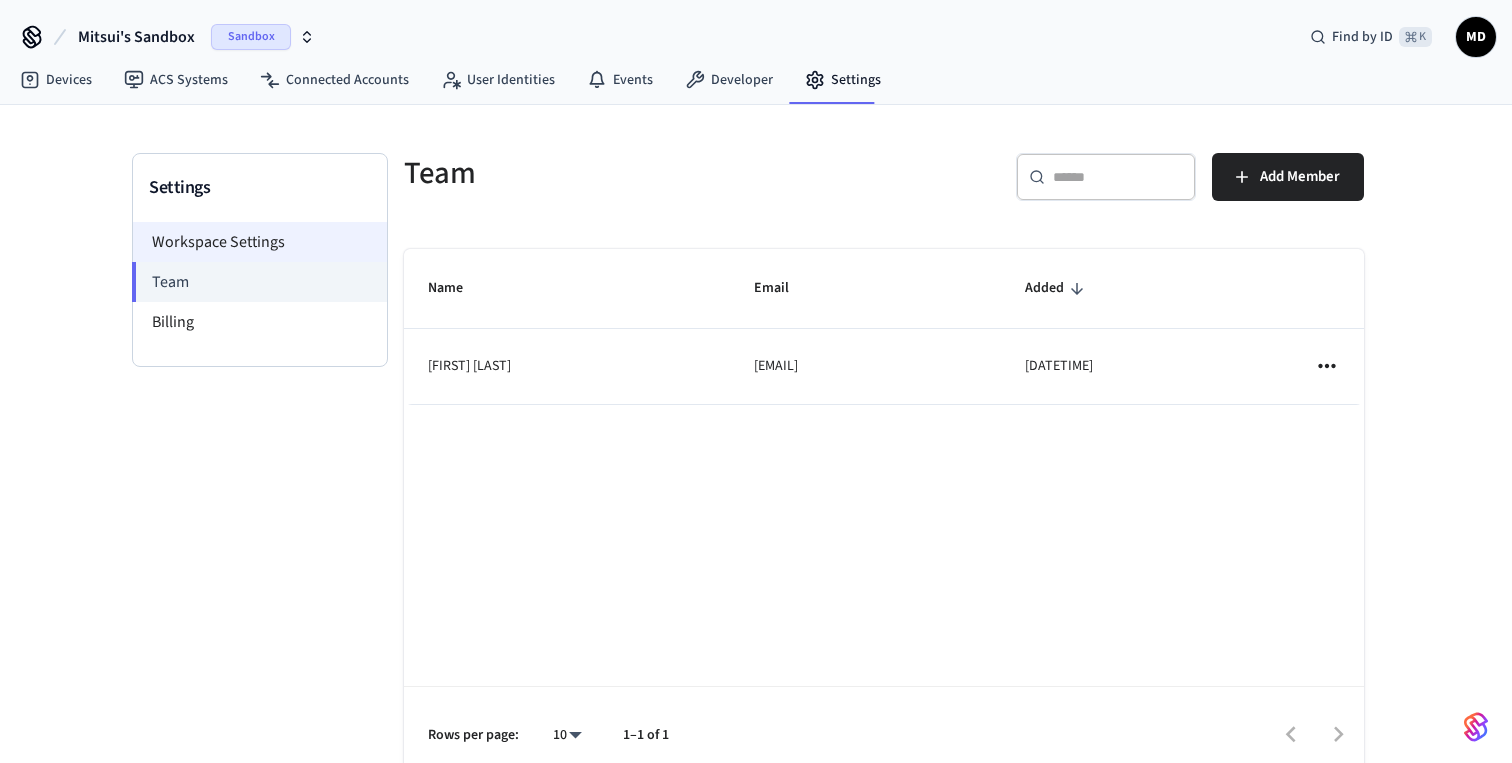 click on "Workspace Settings" at bounding box center (260, 242) 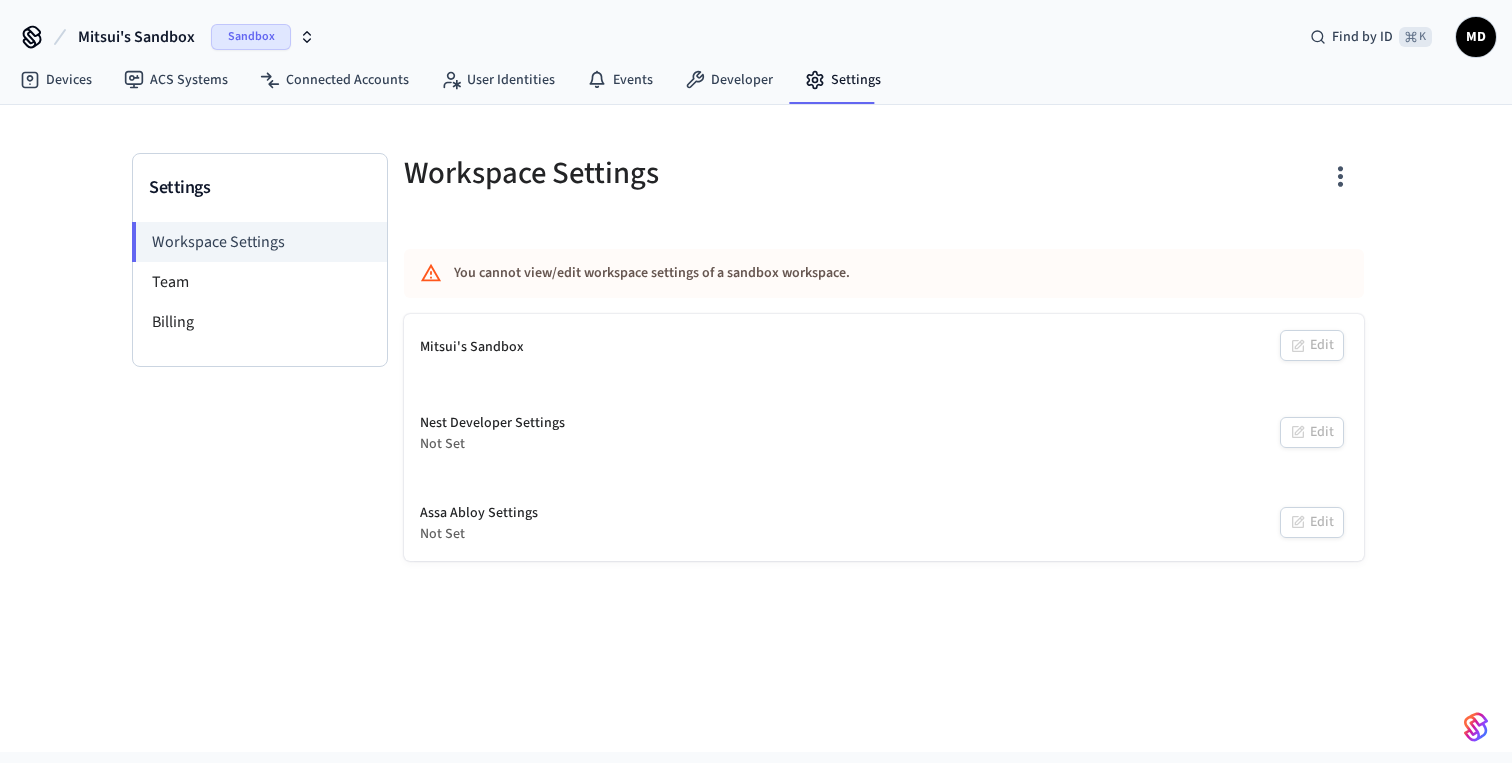 click on "Sandbox" at bounding box center (251, 37) 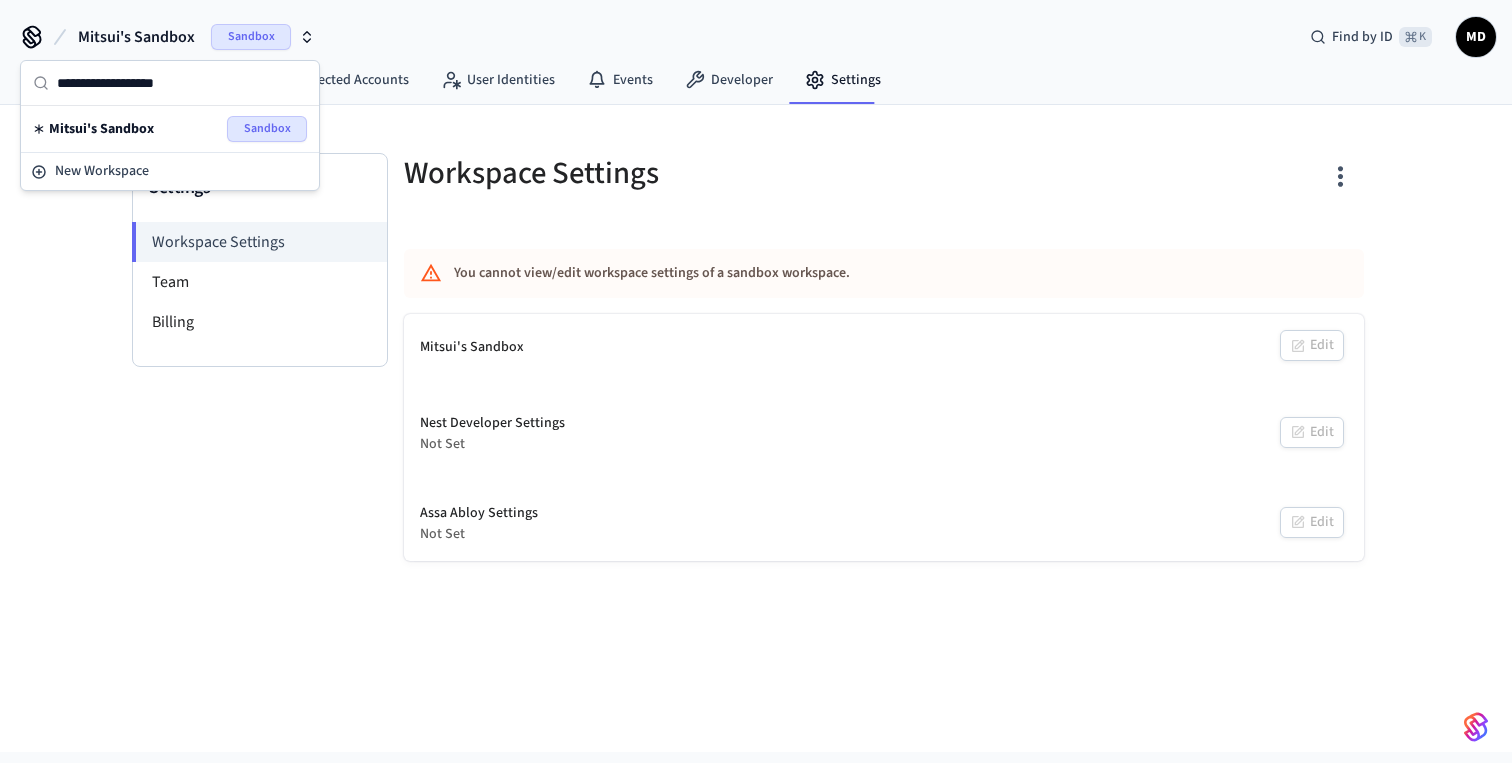click on "Sandbox" at bounding box center [251, 37] 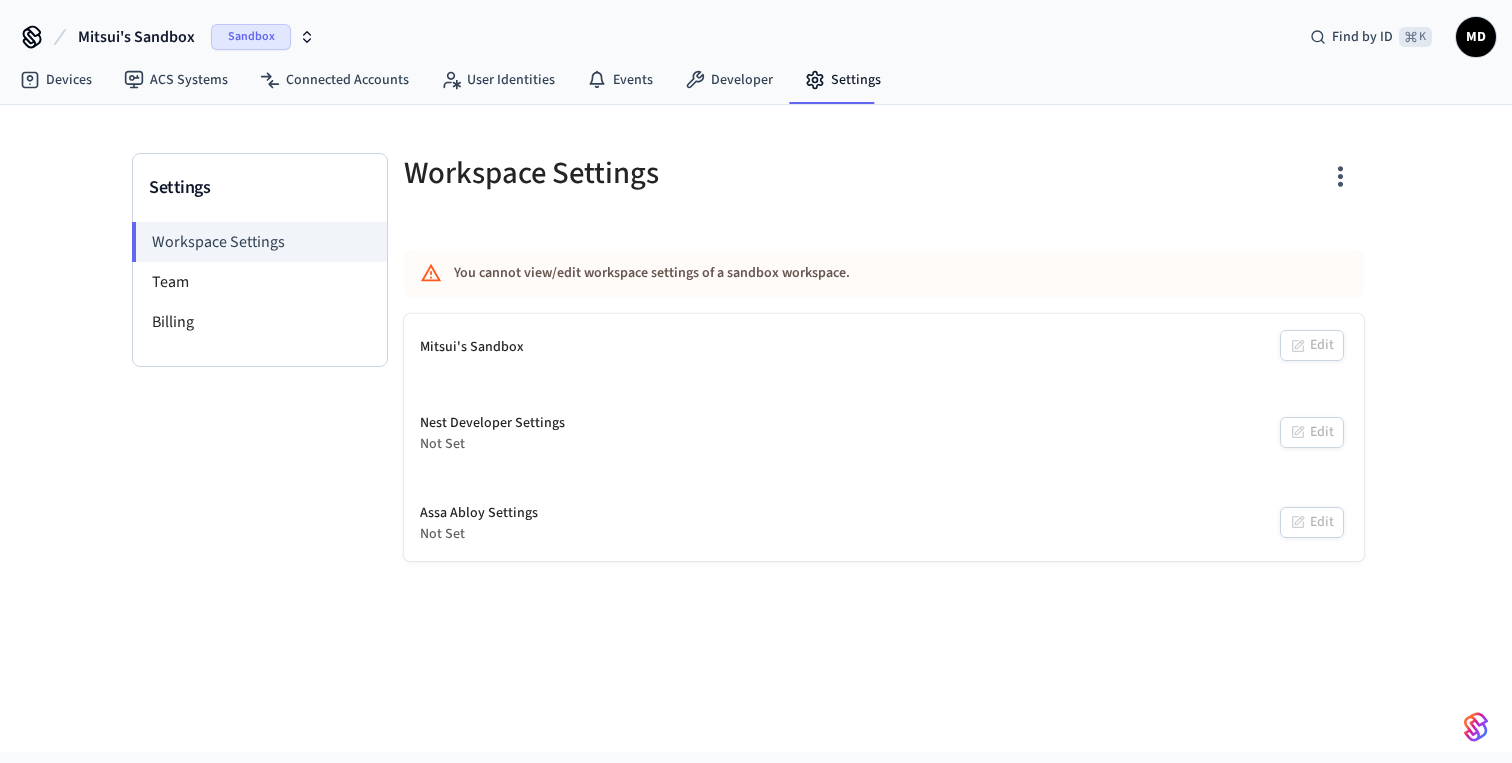 click 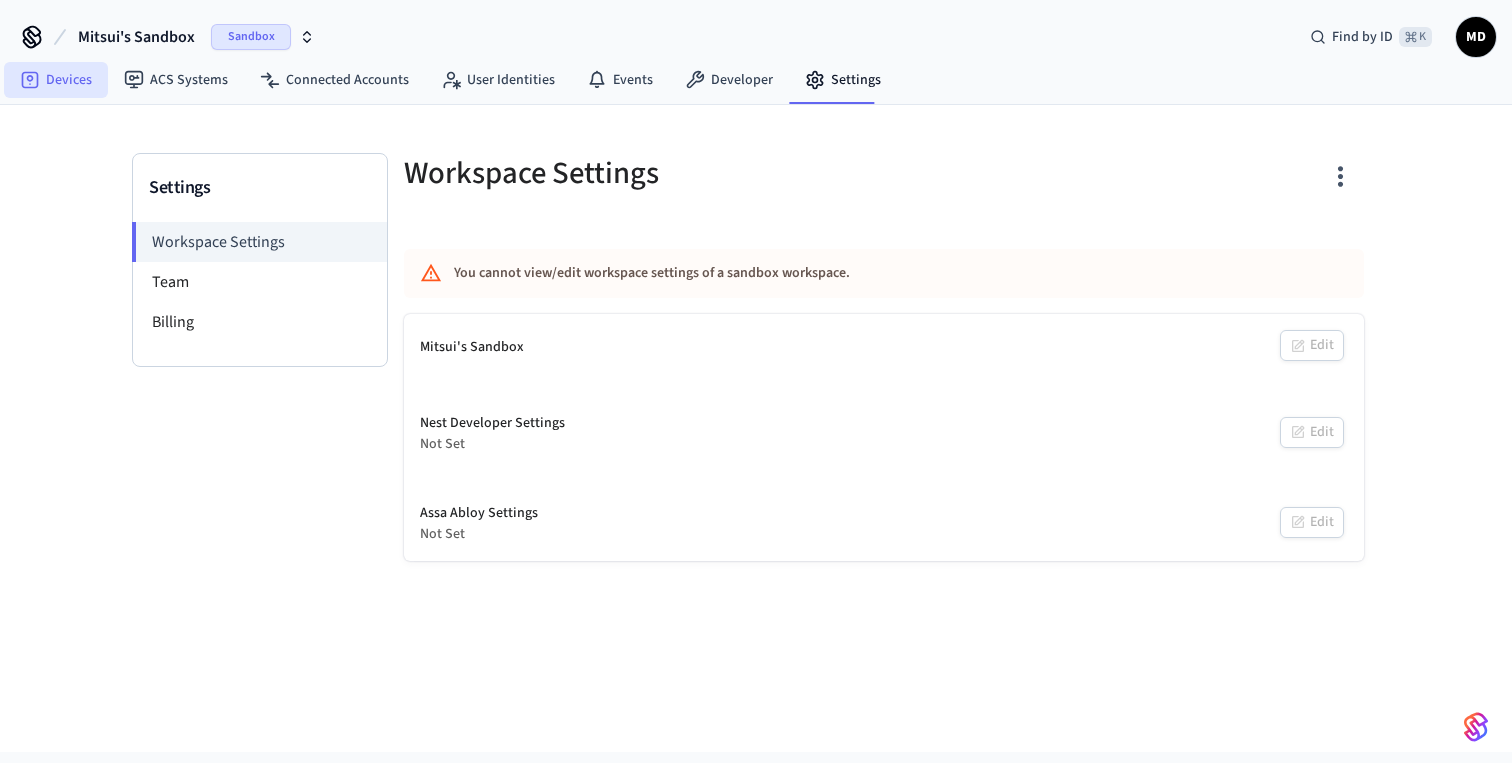 click on "Devices" at bounding box center [56, 80] 